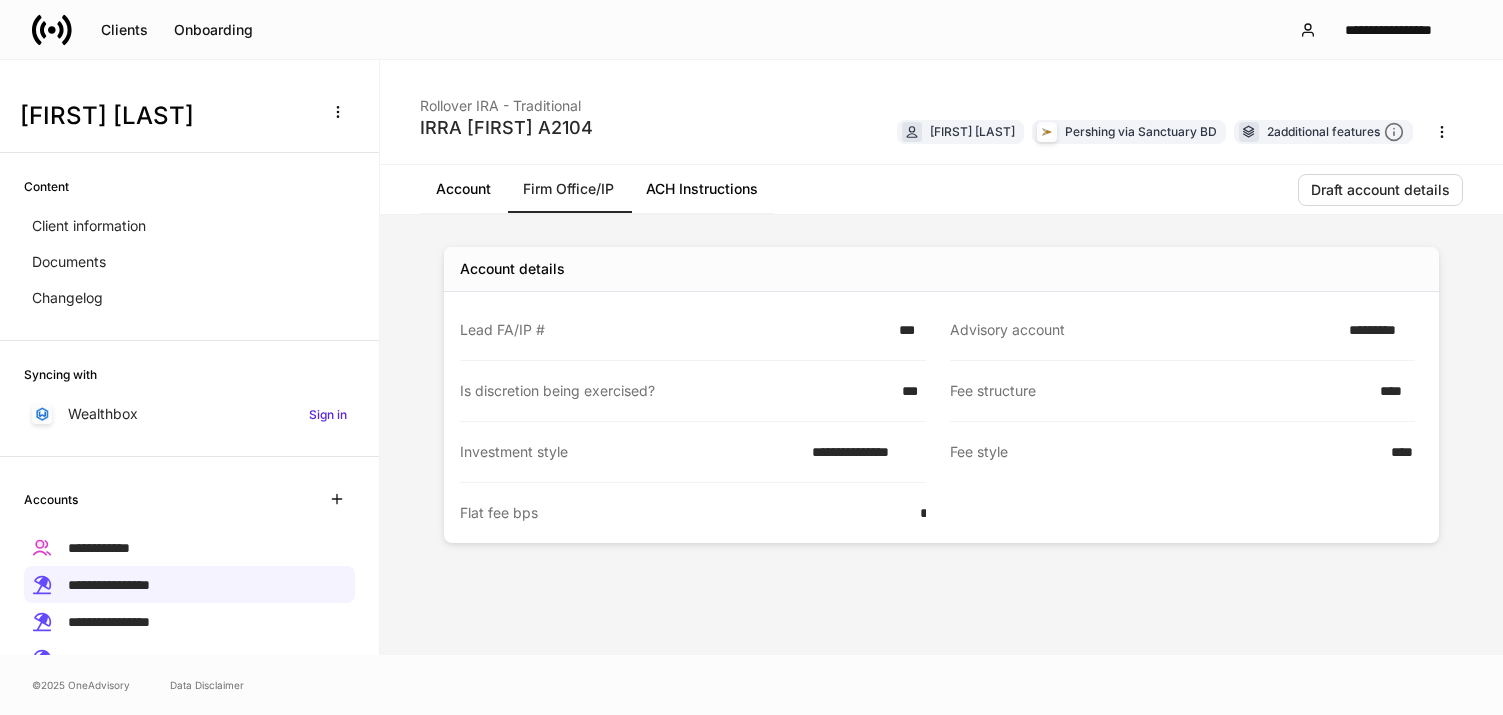scroll, scrollTop: 0, scrollLeft: 0, axis: both 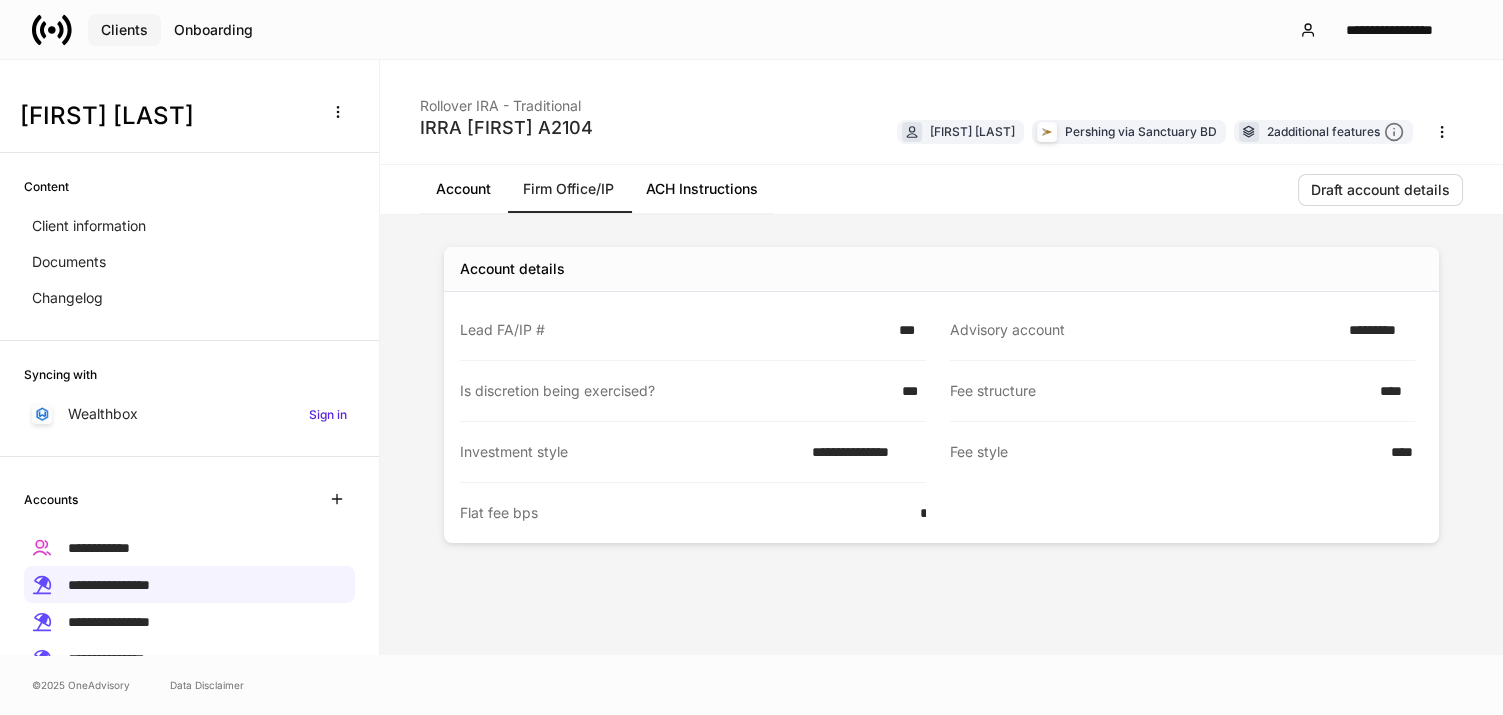 click on "Clients" at bounding box center [124, 30] 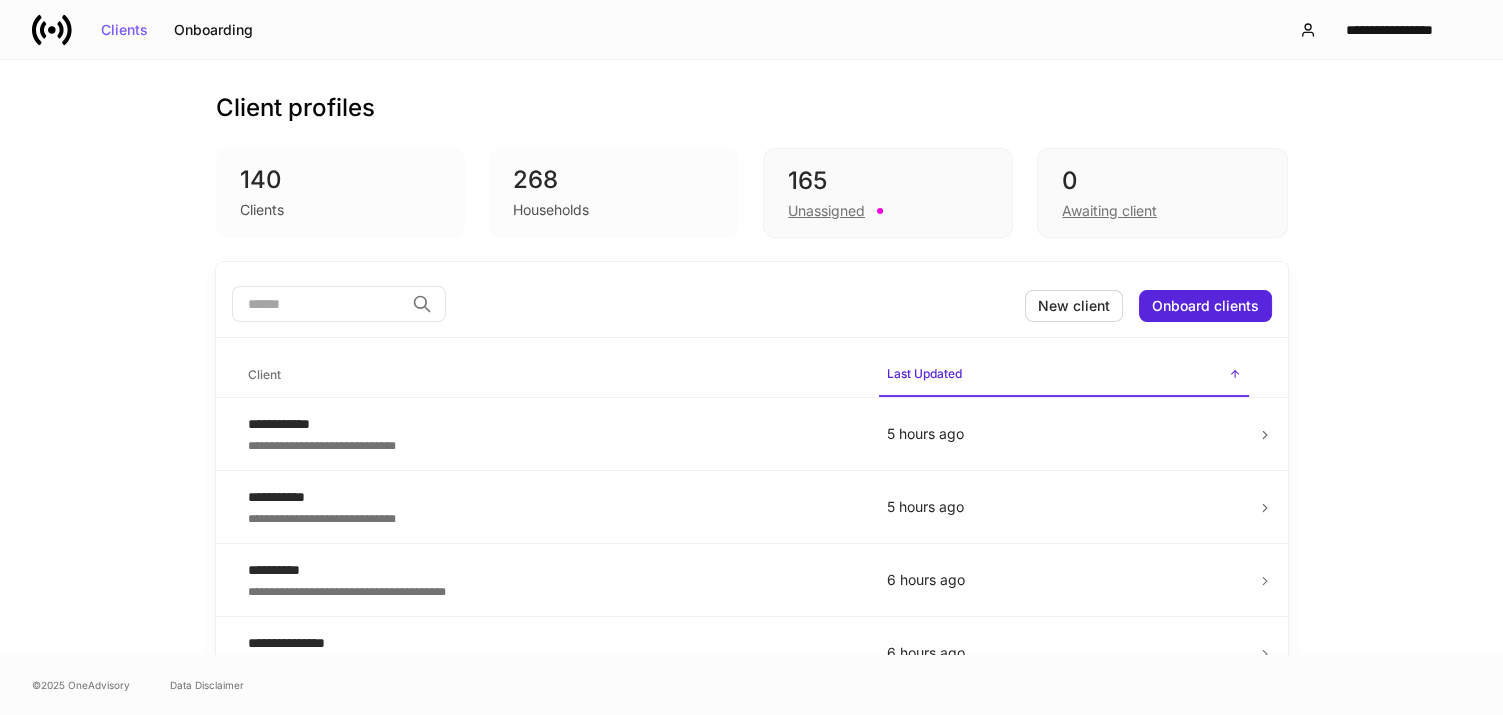 click at bounding box center [318, 304] 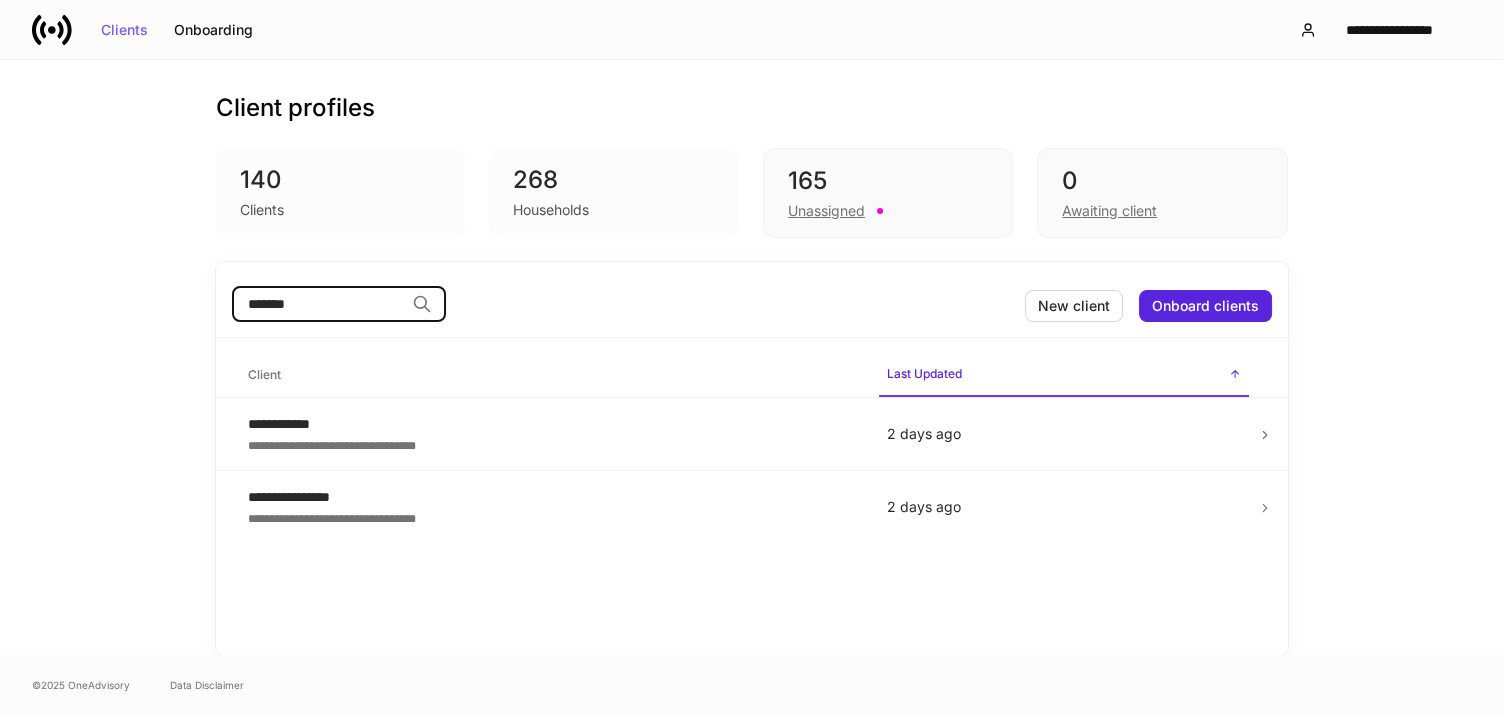 type on "*******" 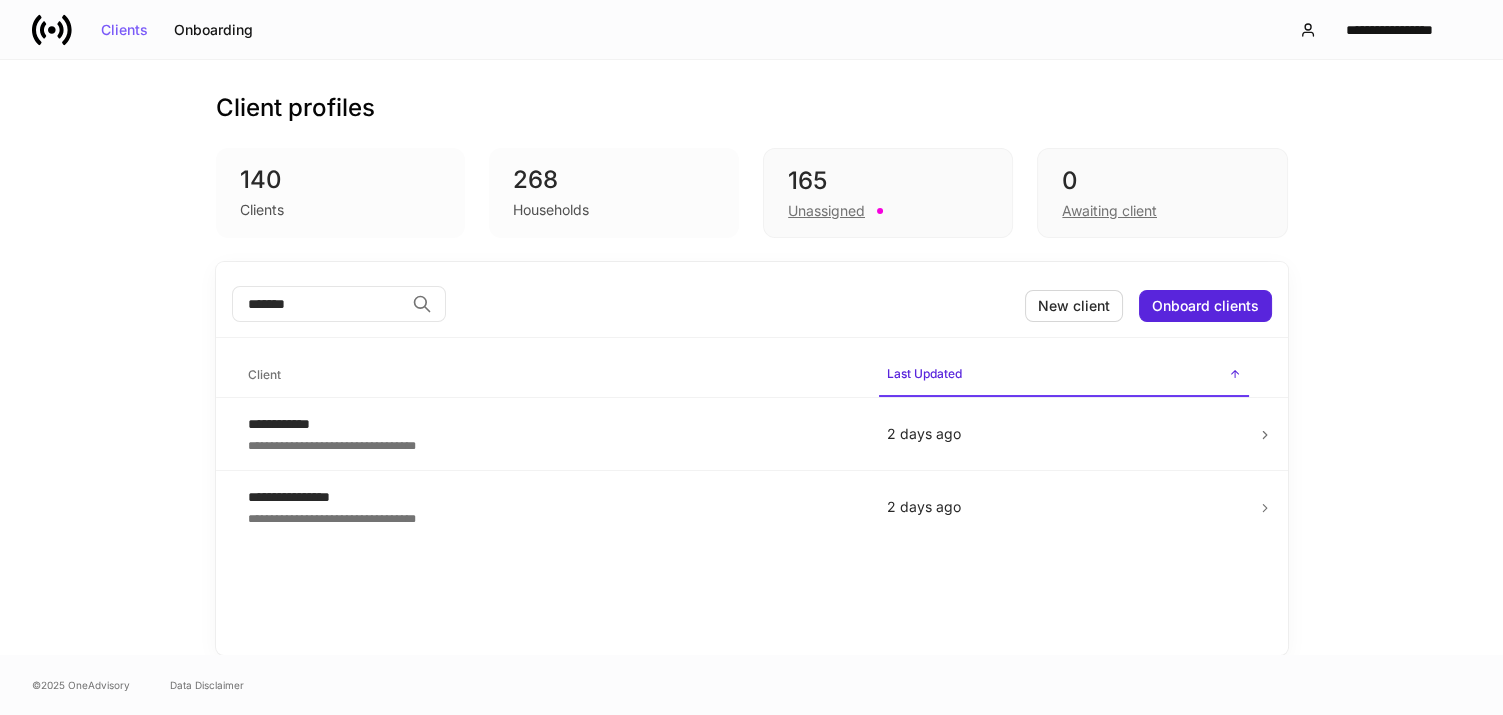 click on "Client" at bounding box center (551, 375) 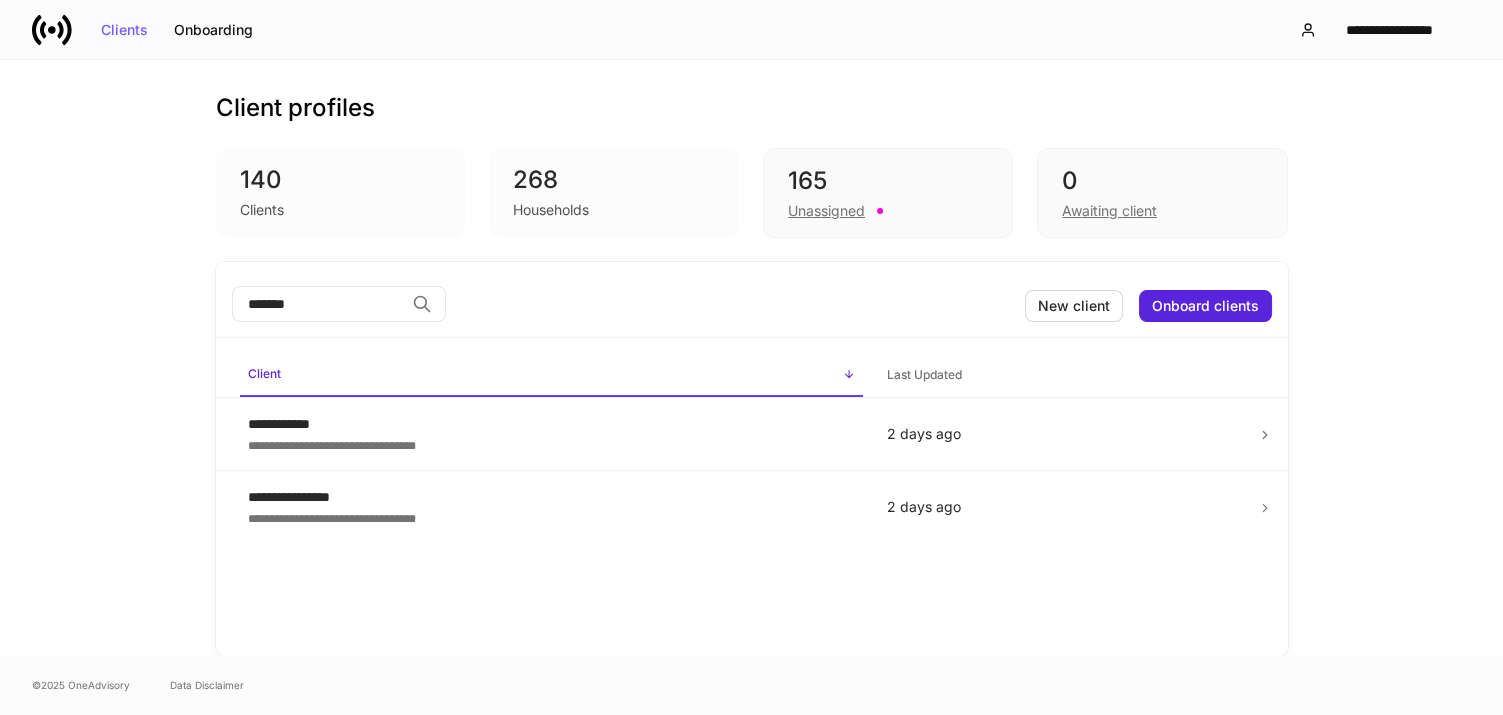 click on "Clients" at bounding box center [124, 30] 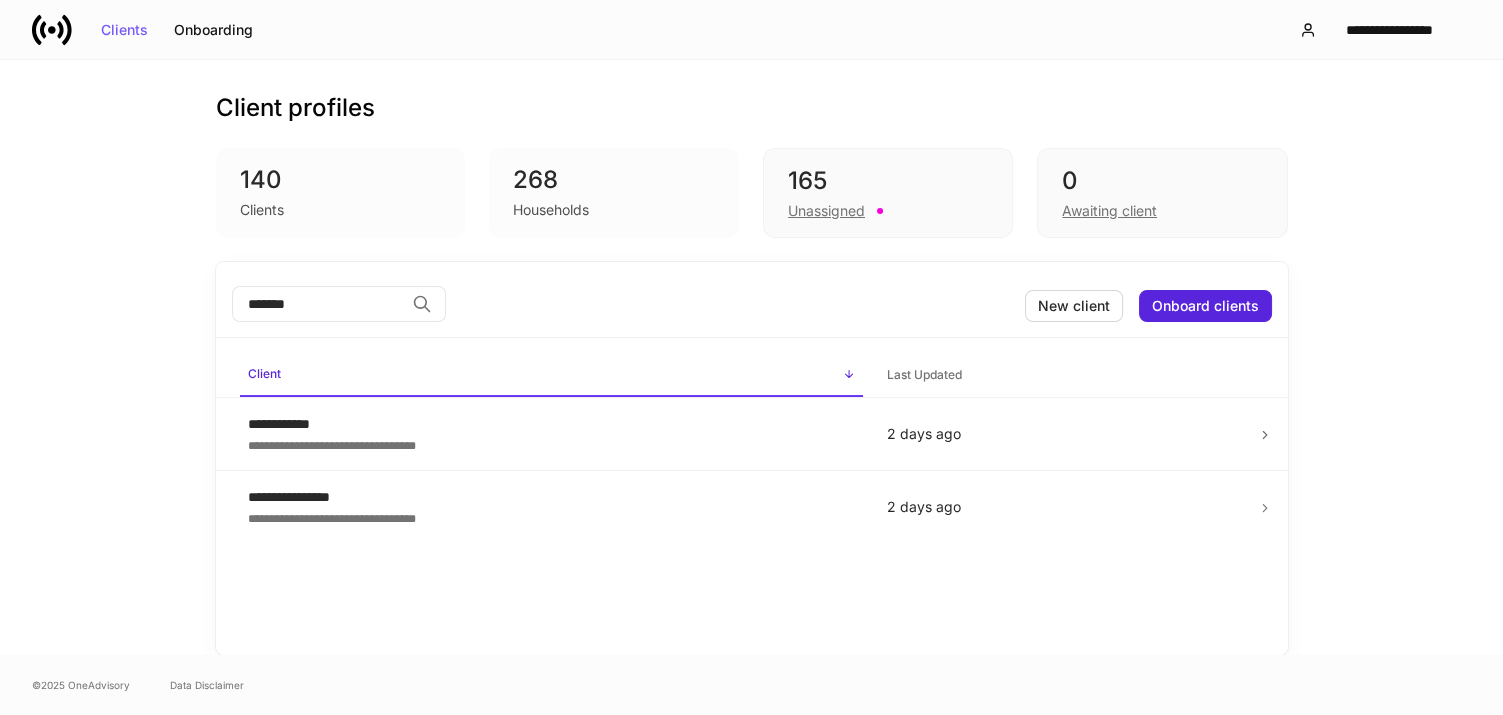 click on "Clients" at bounding box center (262, 210) 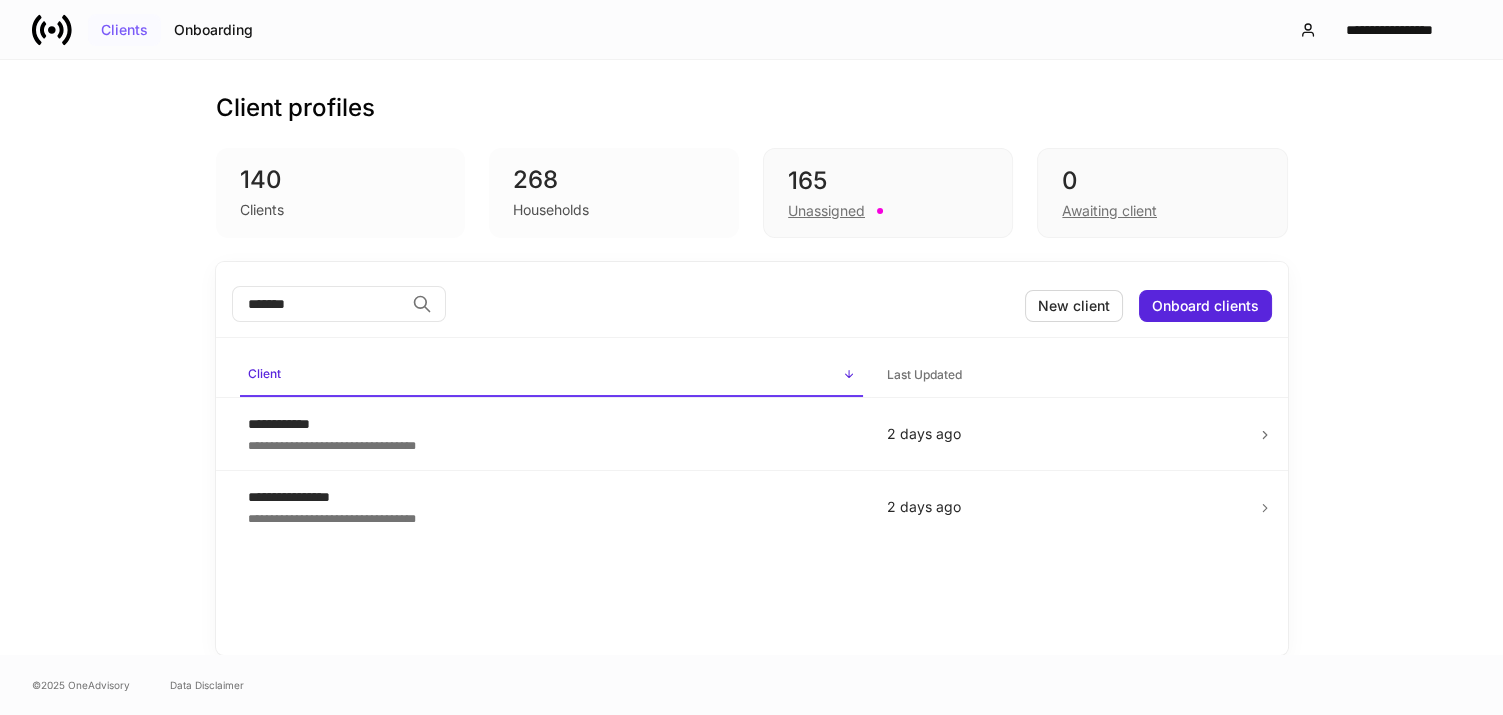 click on "Clients" at bounding box center [124, 30] 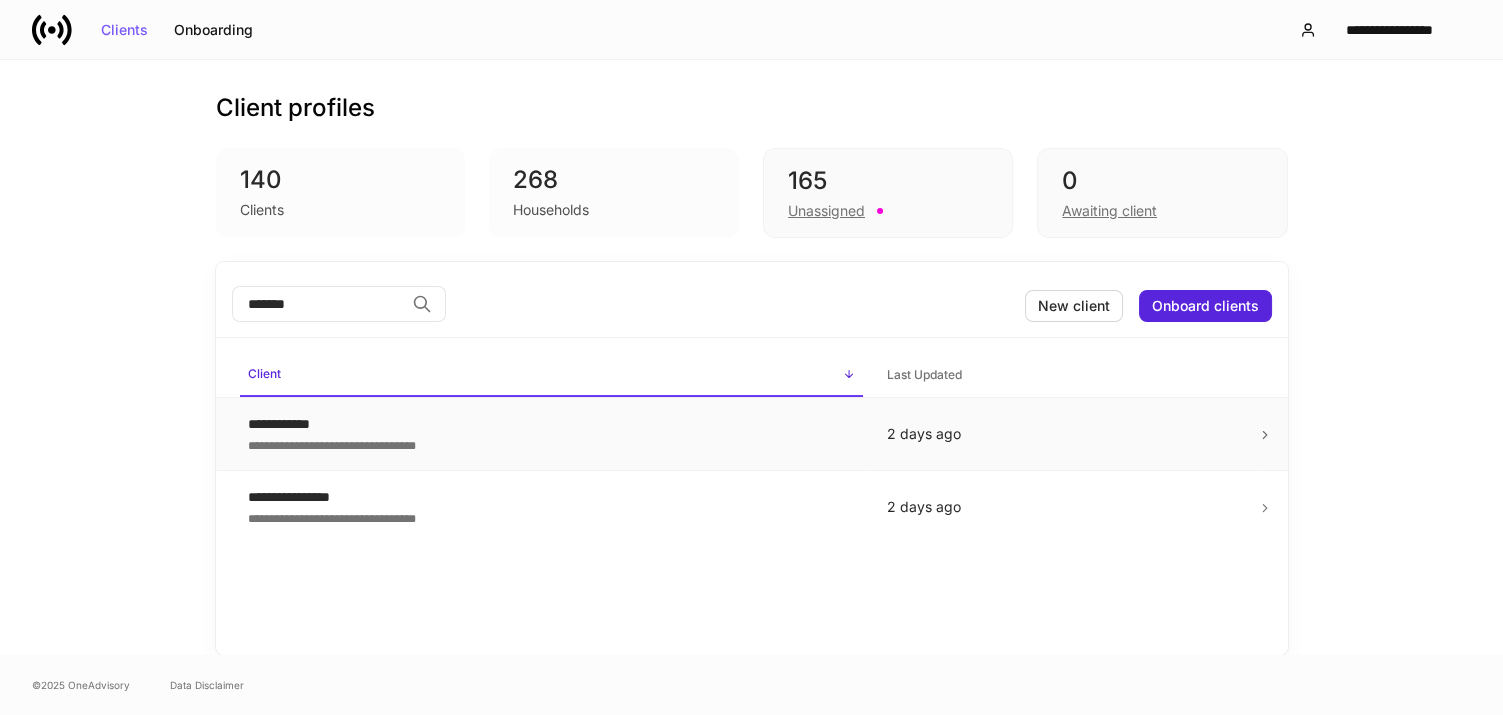 click on "**********" at bounding box center [551, 424] 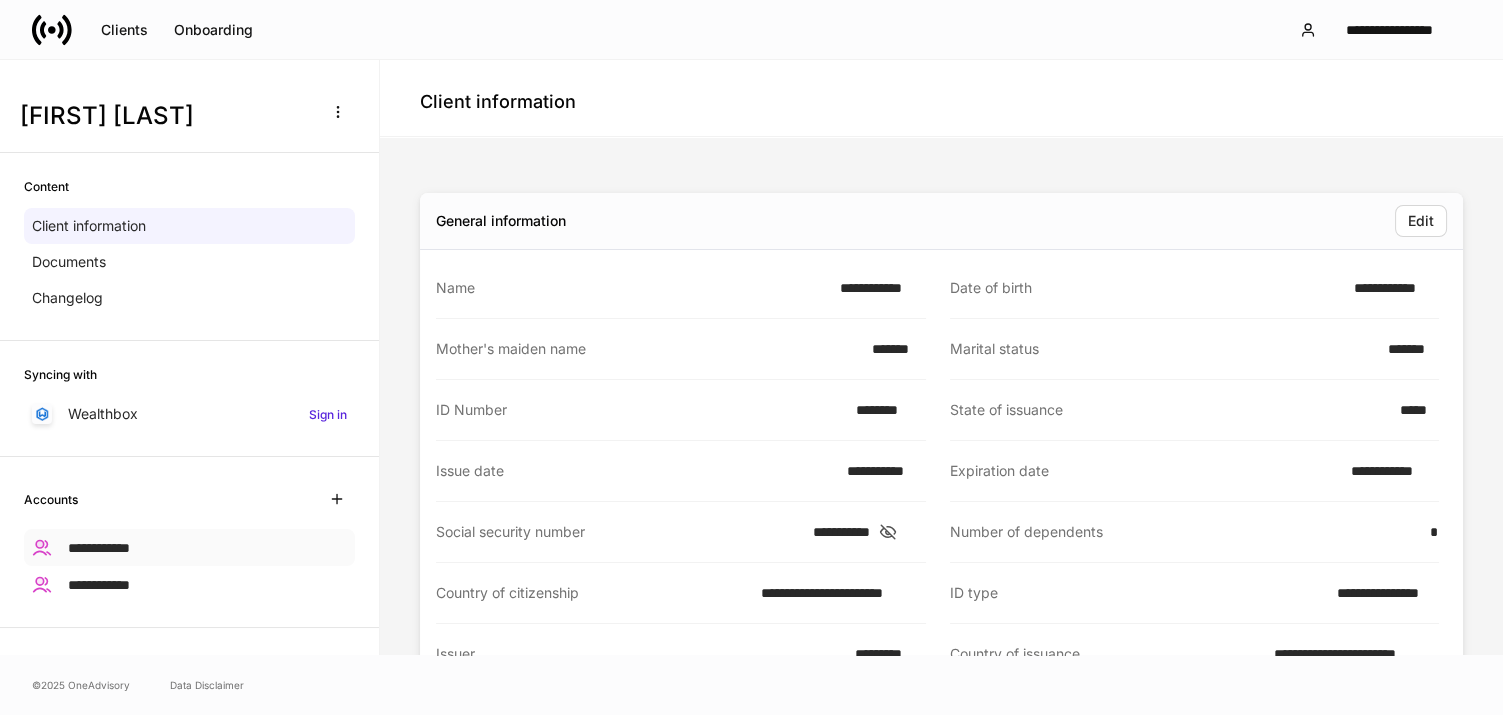 click on "**********" at bounding box center [99, 548] 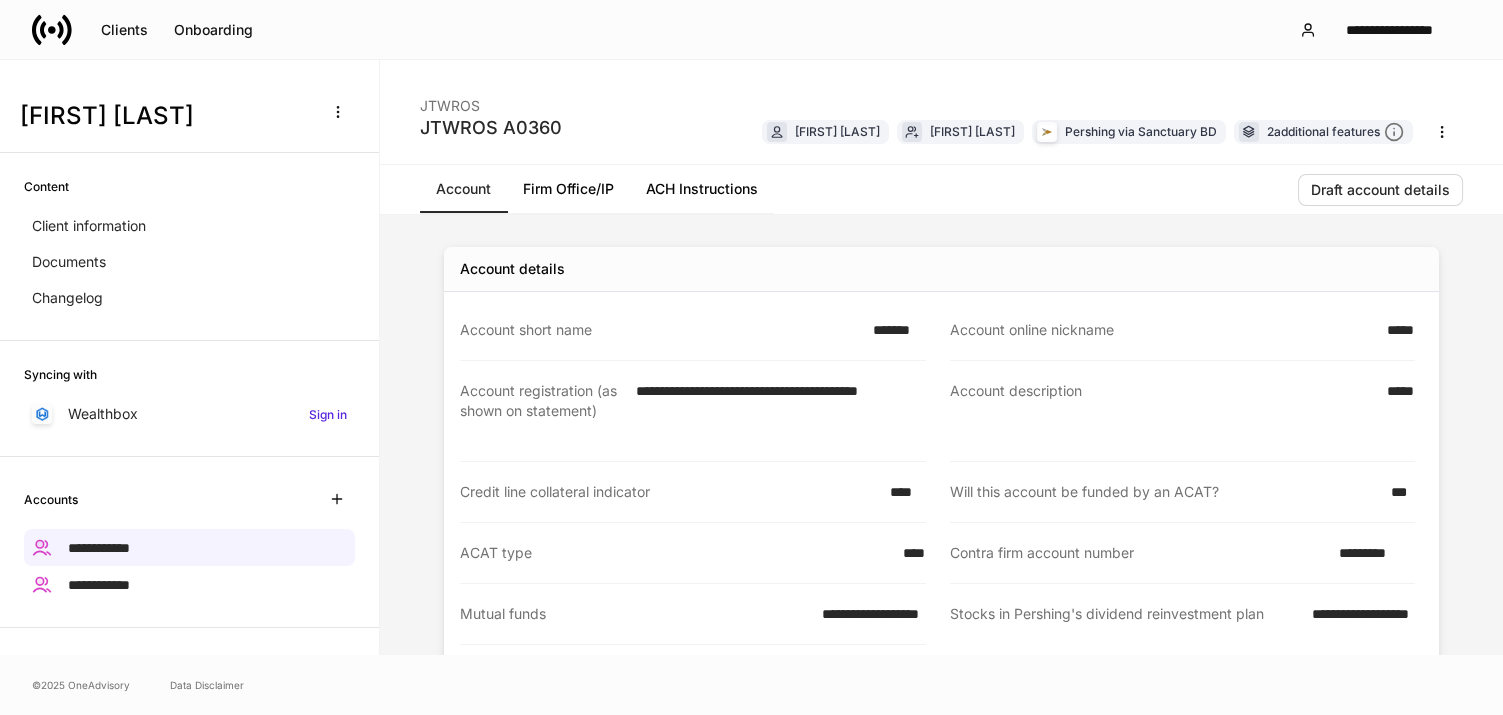 scroll, scrollTop: 112, scrollLeft: 0, axis: vertical 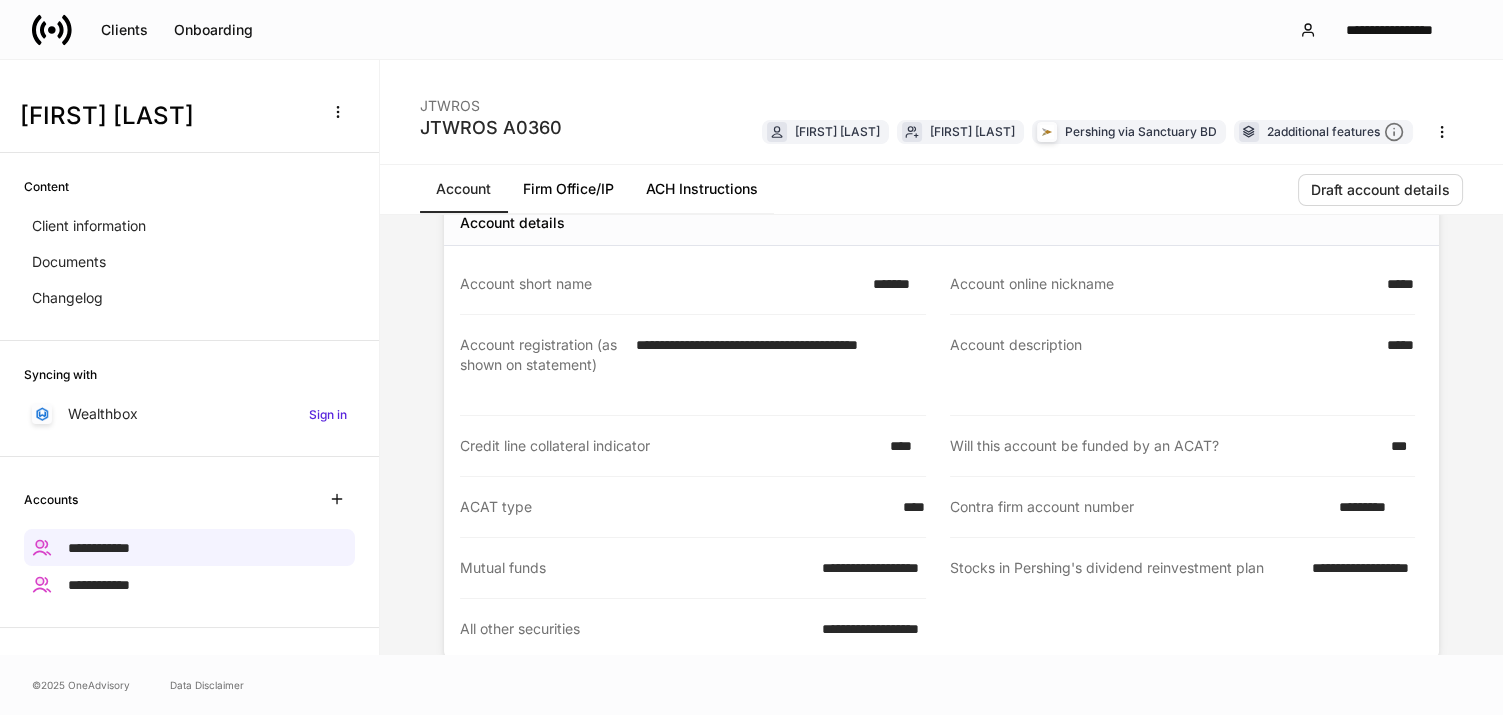 click on "*****" at bounding box center [1395, 284] 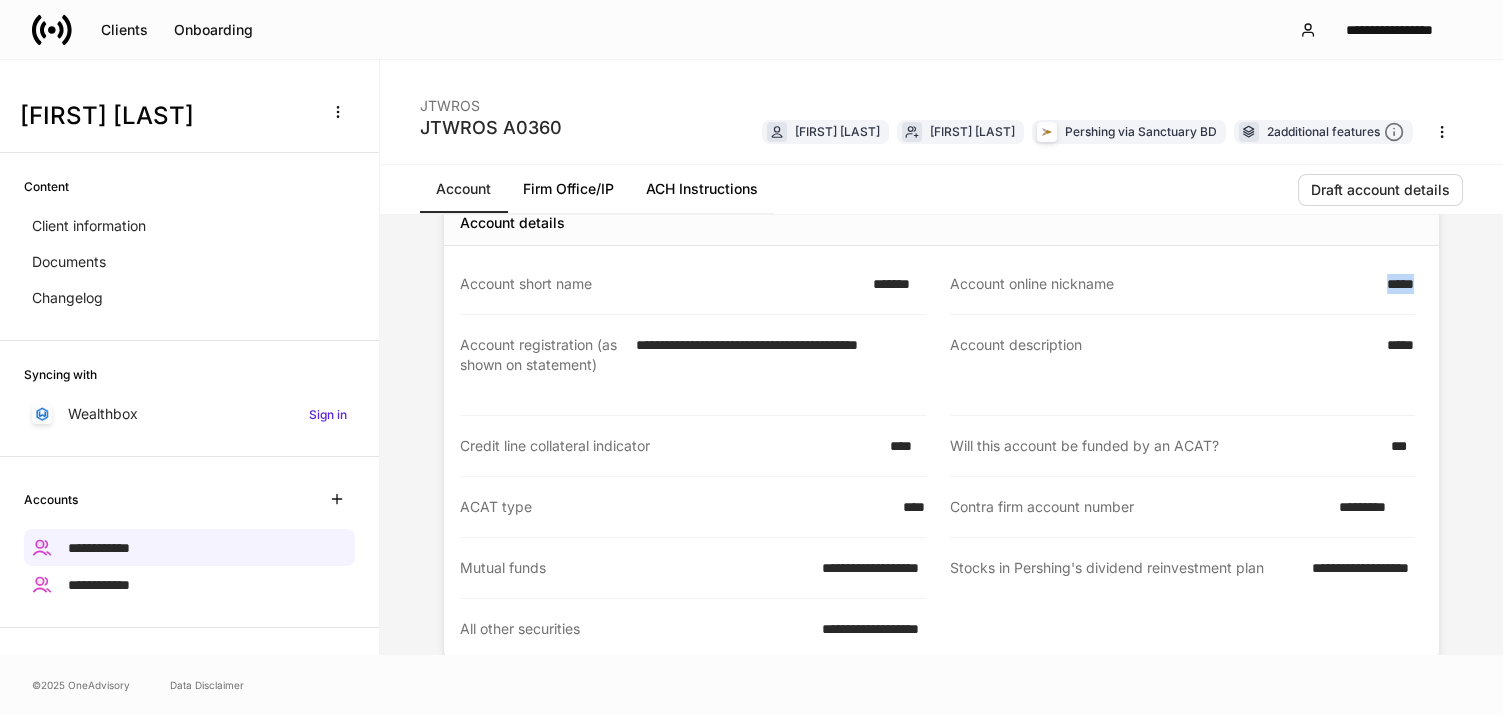click on "*****" at bounding box center [1395, 284] 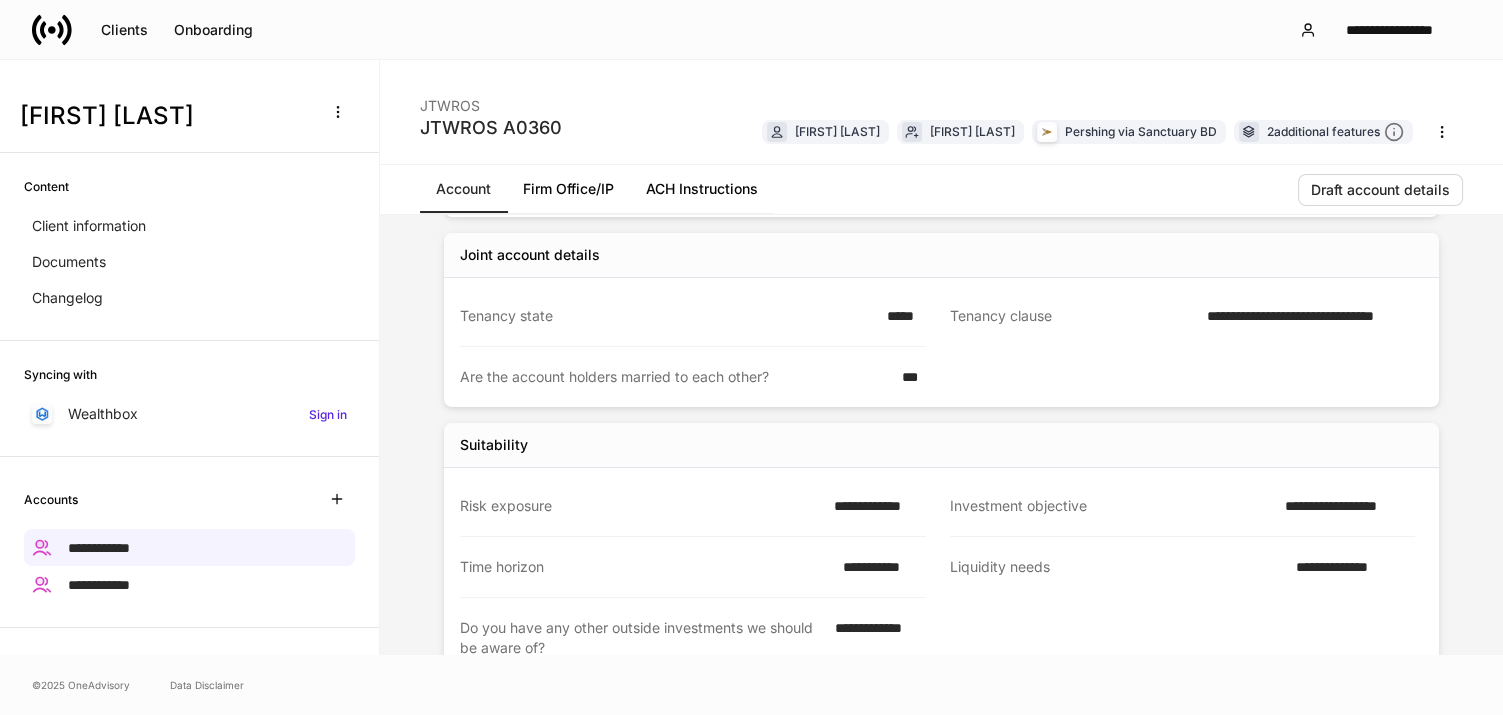 scroll, scrollTop: 488, scrollLeft: 0, axis: vertical 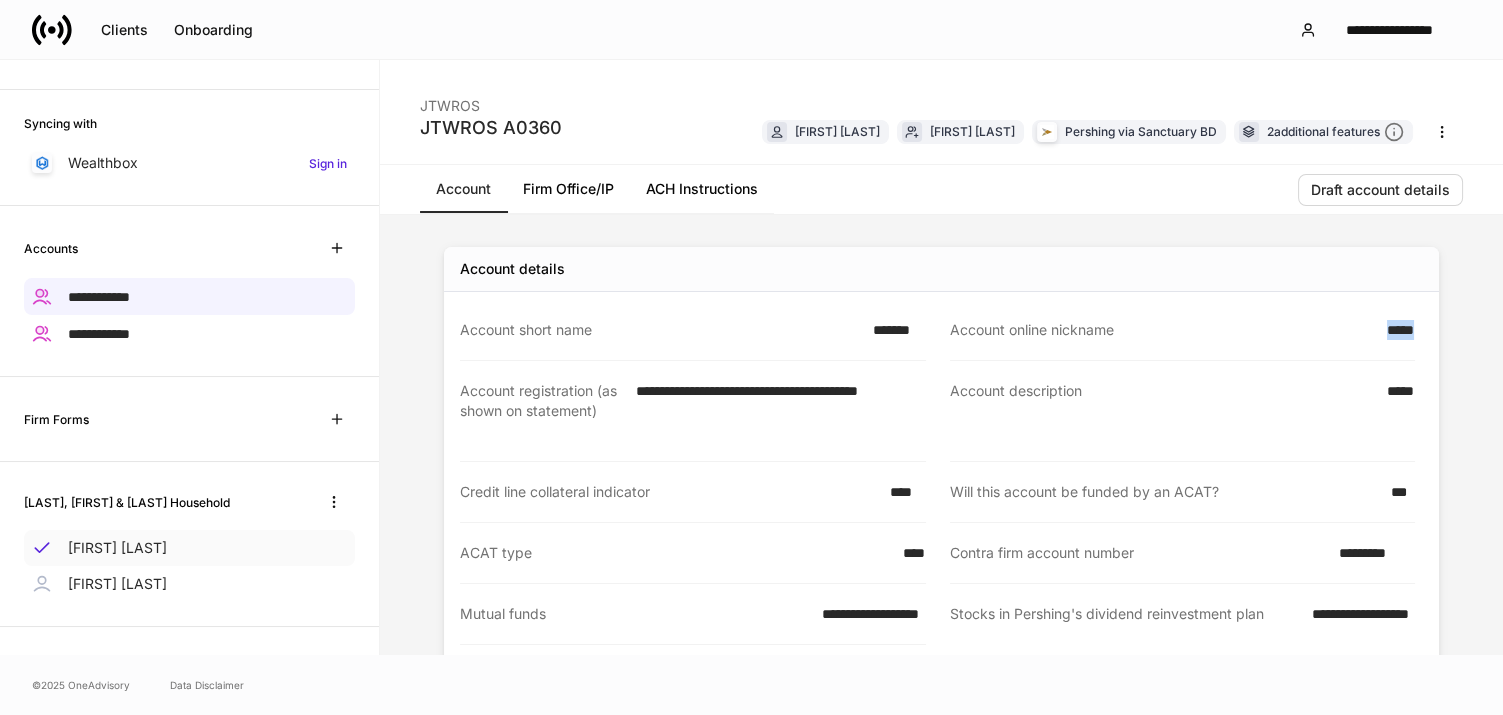 click on "[FIRST] [LAST]" at bounding box center (117, 548) 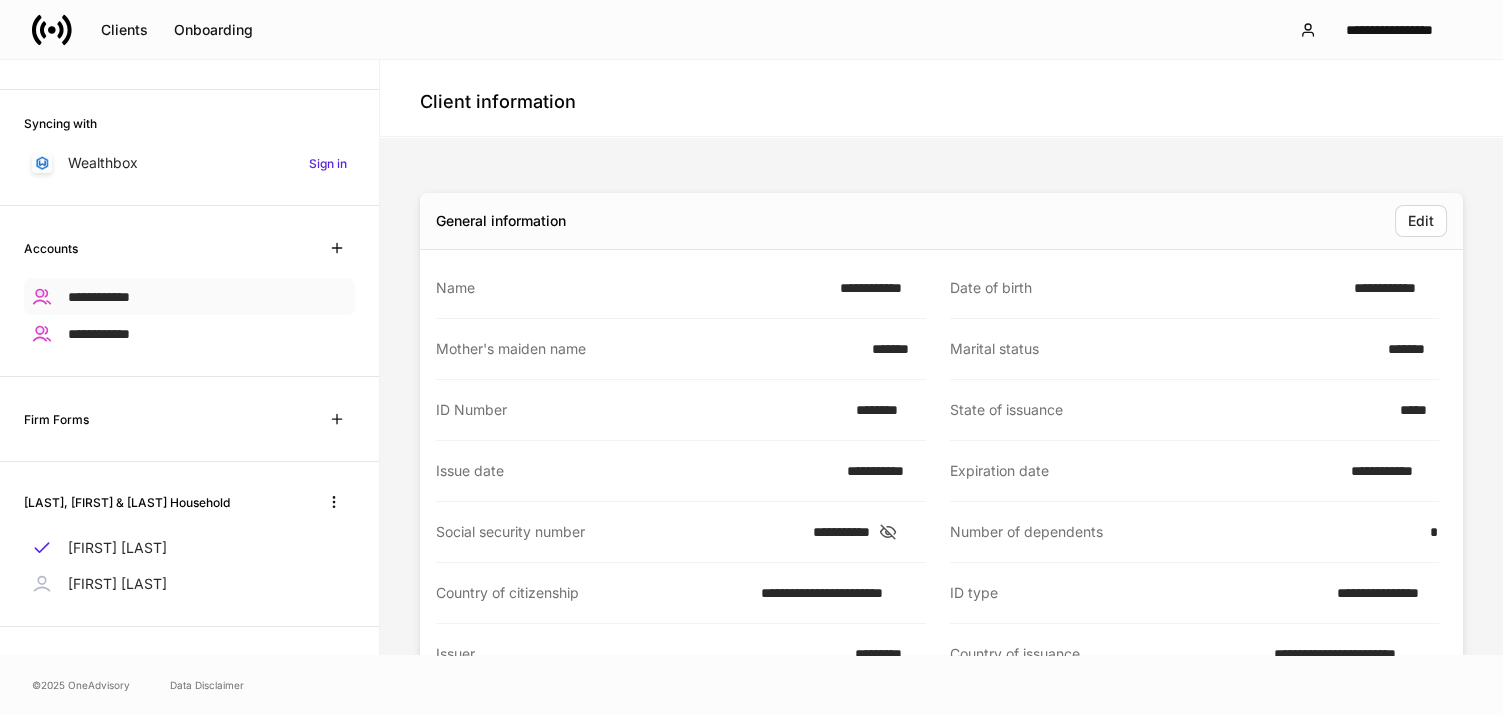click on "**********" at bounding box center [99, 297] 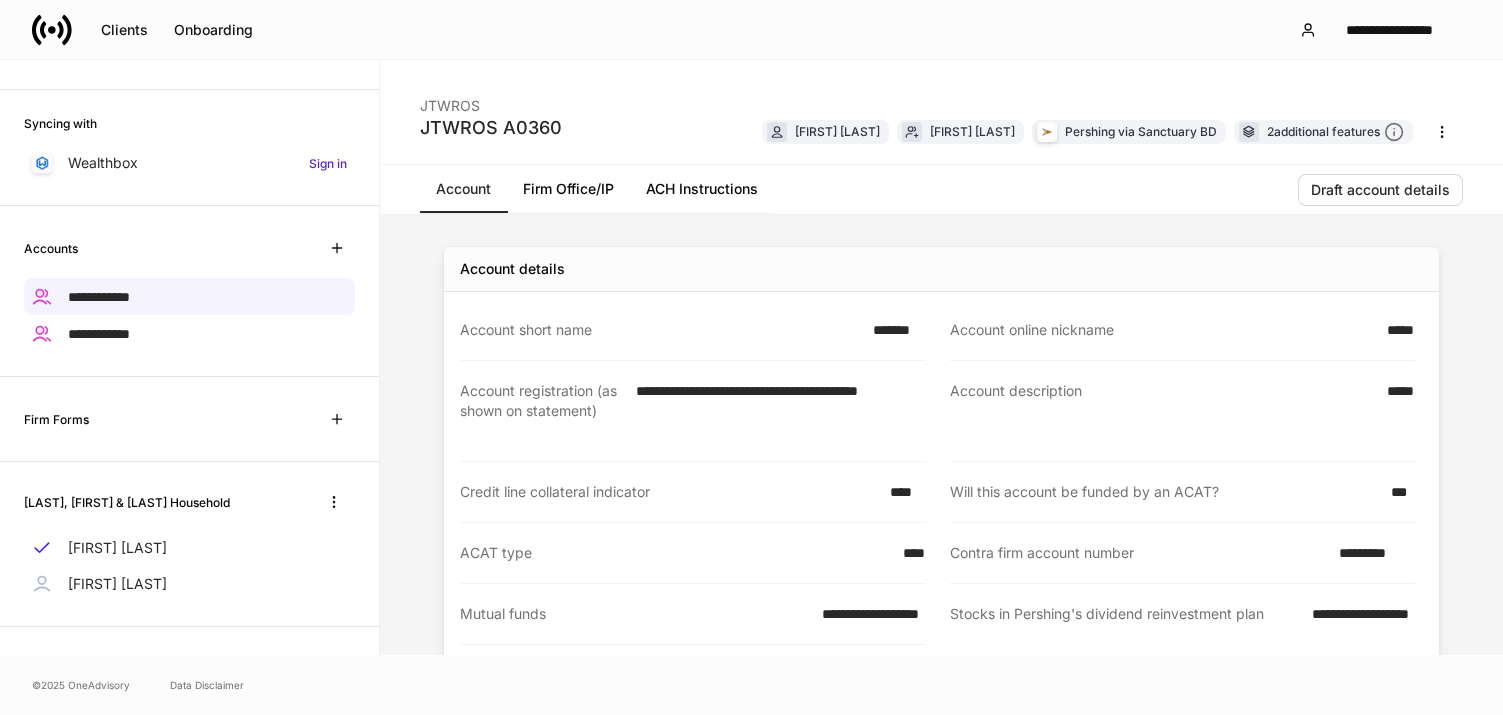 click on "*****" at bounding box center [1395, 330] 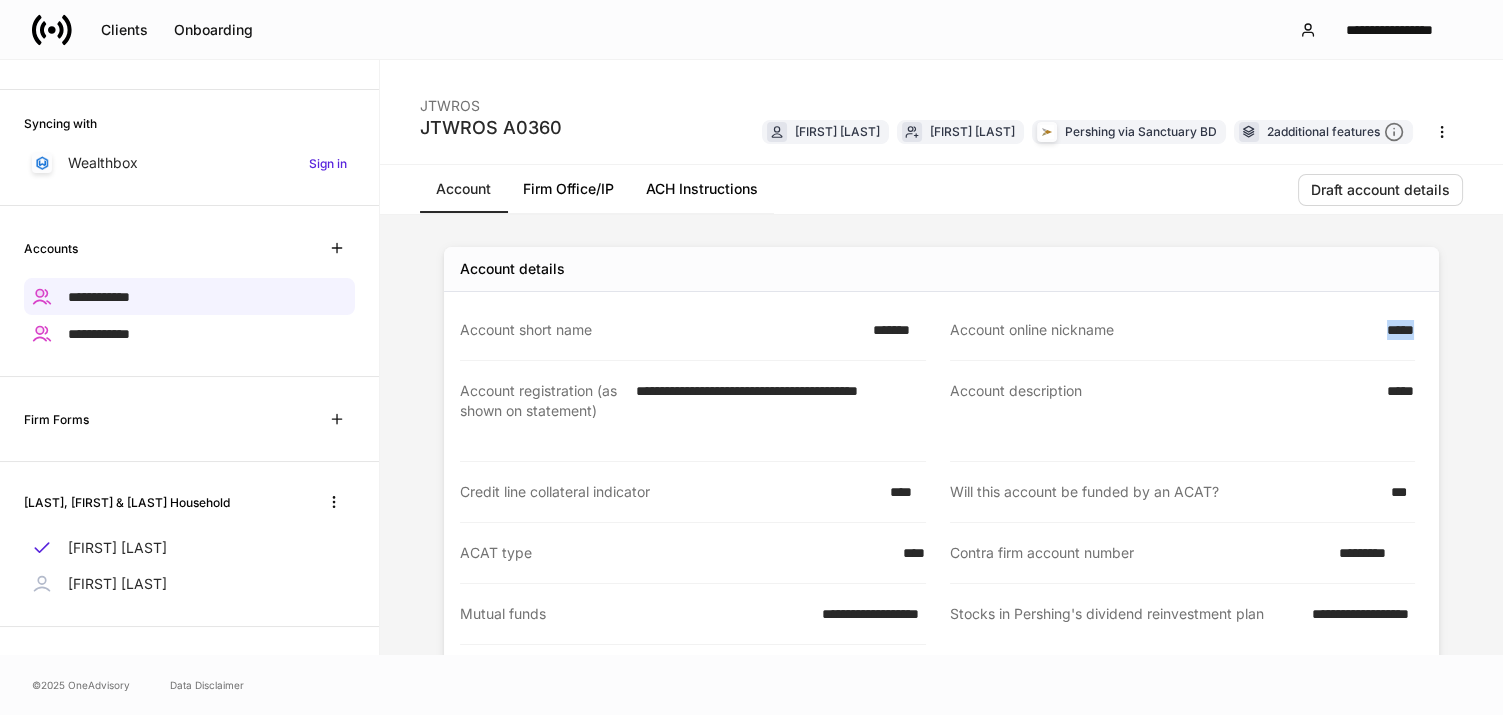 click on "*****" at bounding box center (1395, 330) 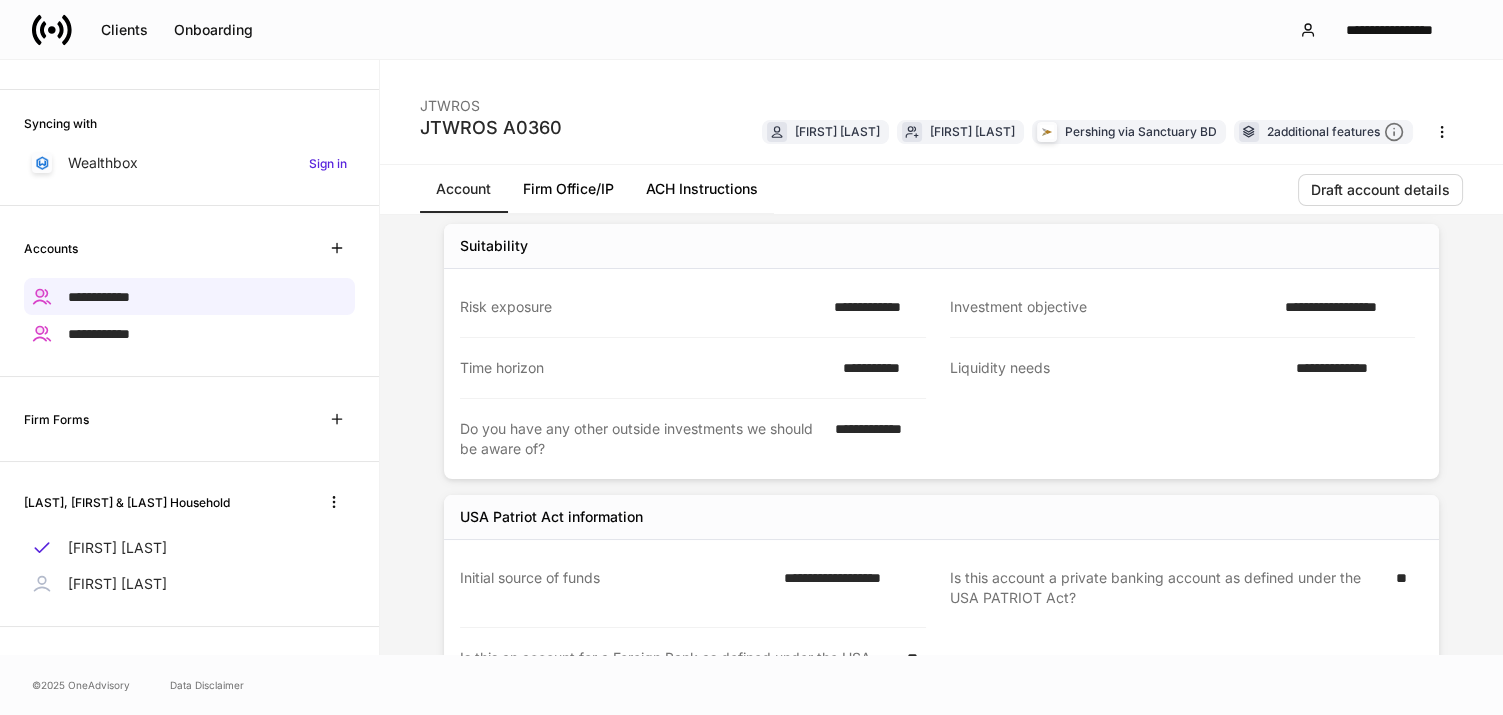 scroll, scrollTop: 768, scrollLeft: 0, axis: vertical 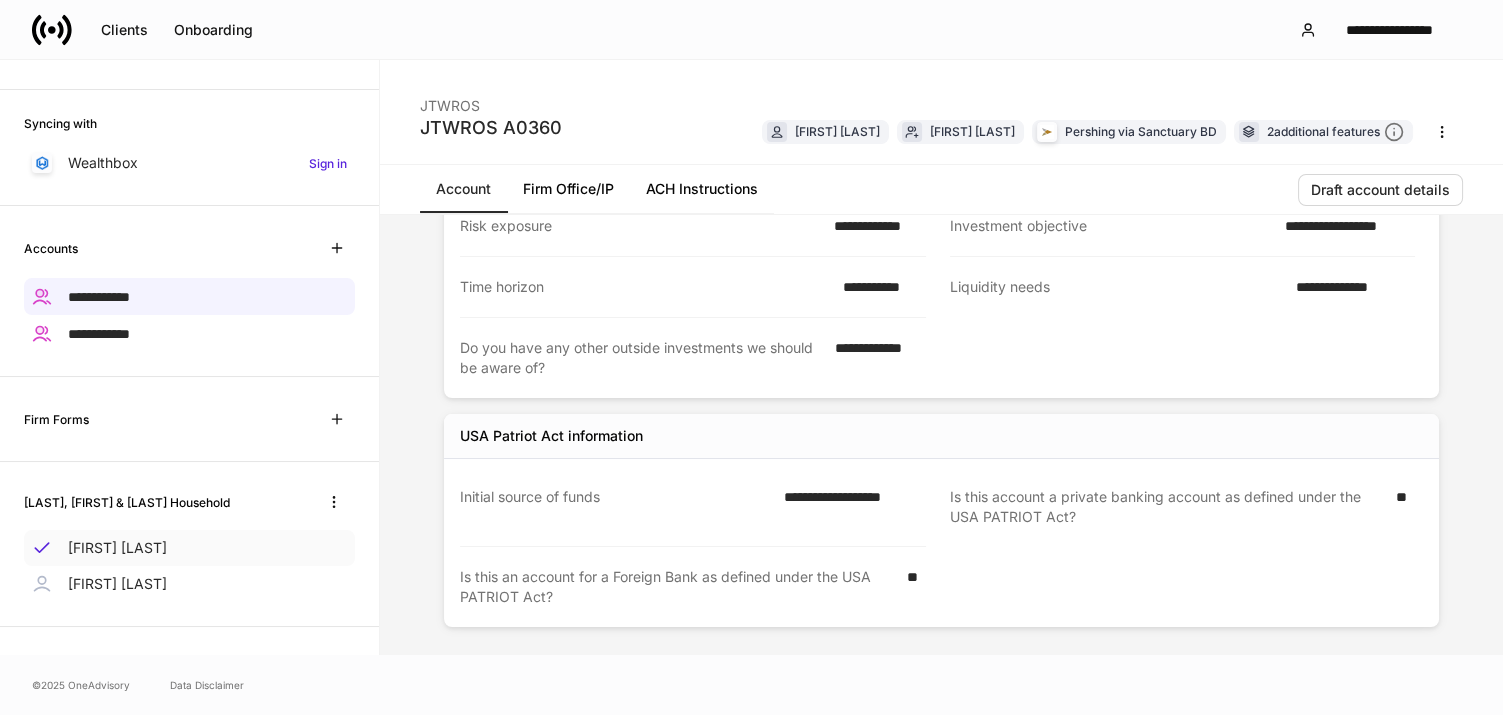 click on "[FIRST] [LAST]" at bounding box center (117, 548) 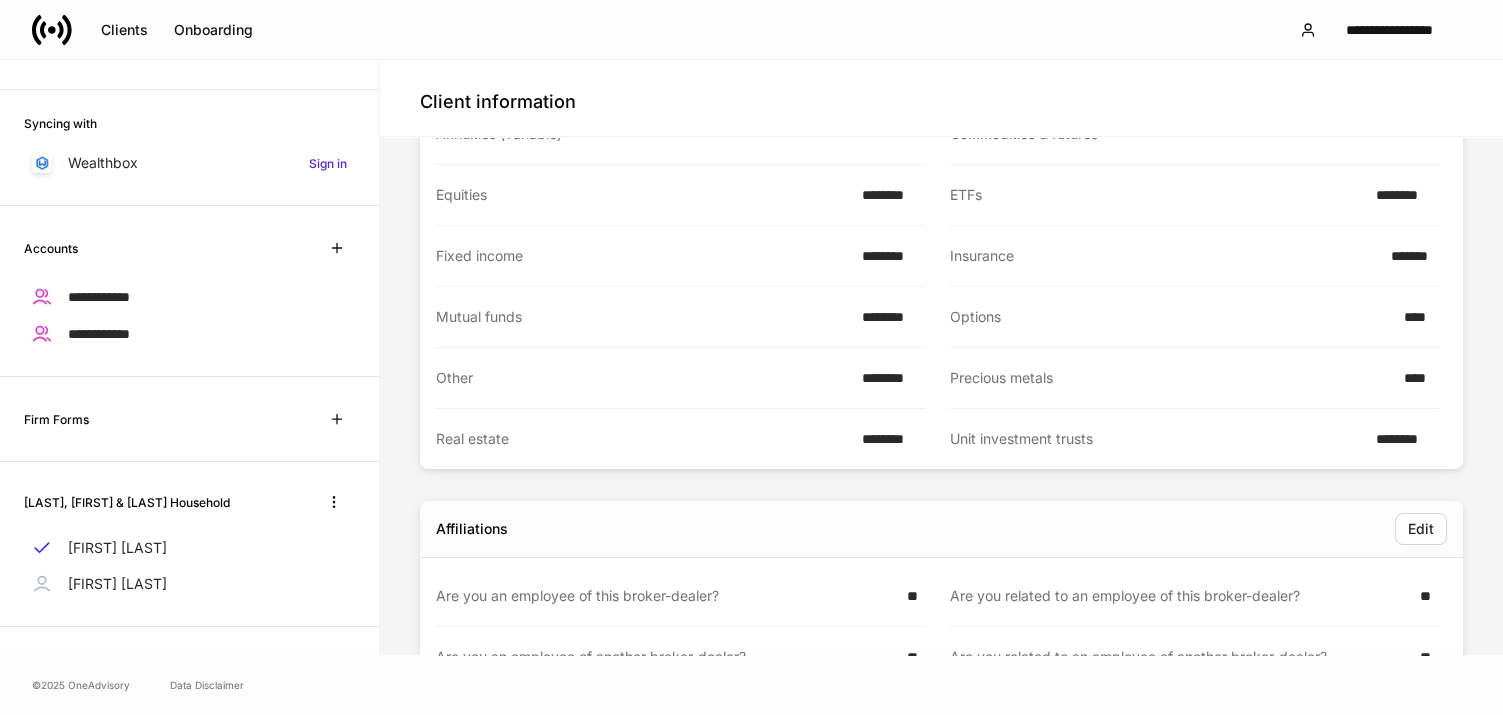 scroll, scrollTop: 3091, scrollLeft: 0, axis: vertical 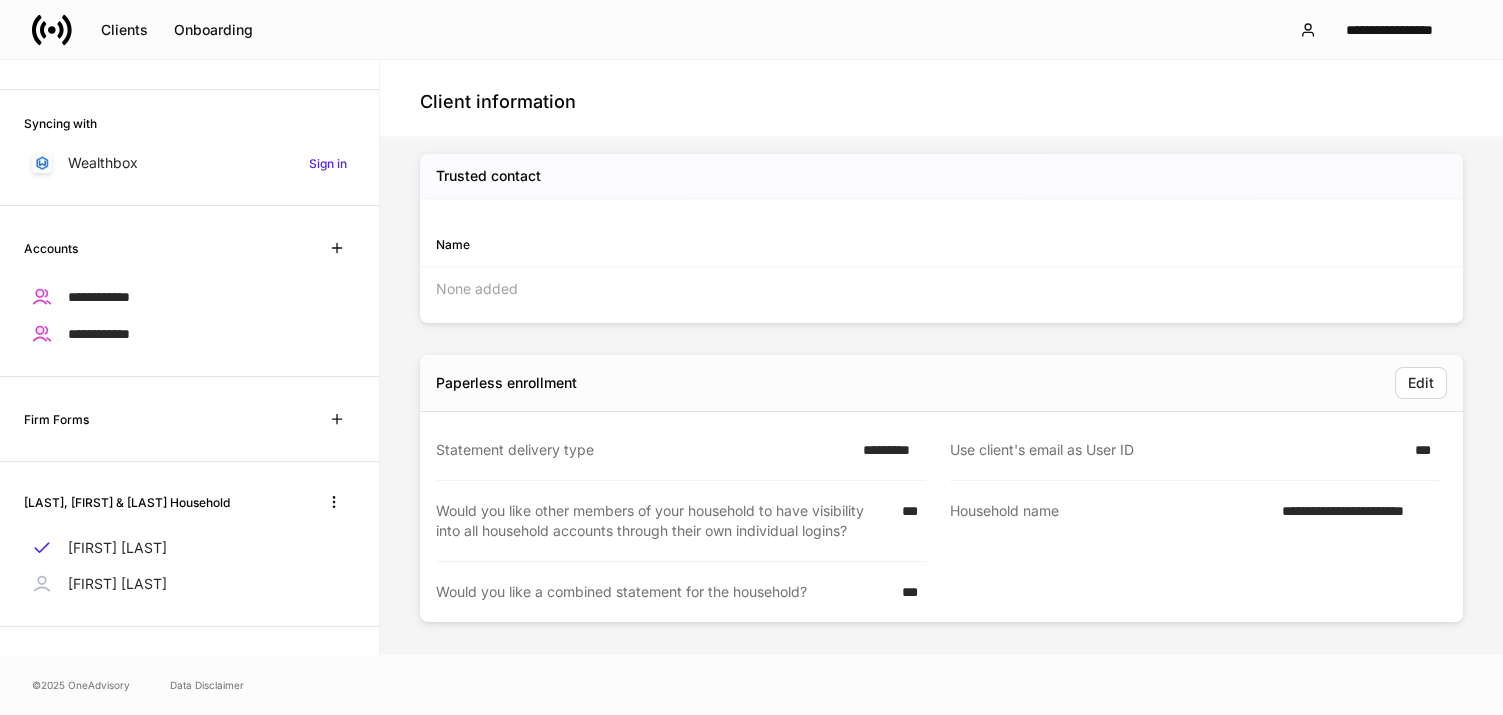 click on "**********" at bounding box center [1354, 521] 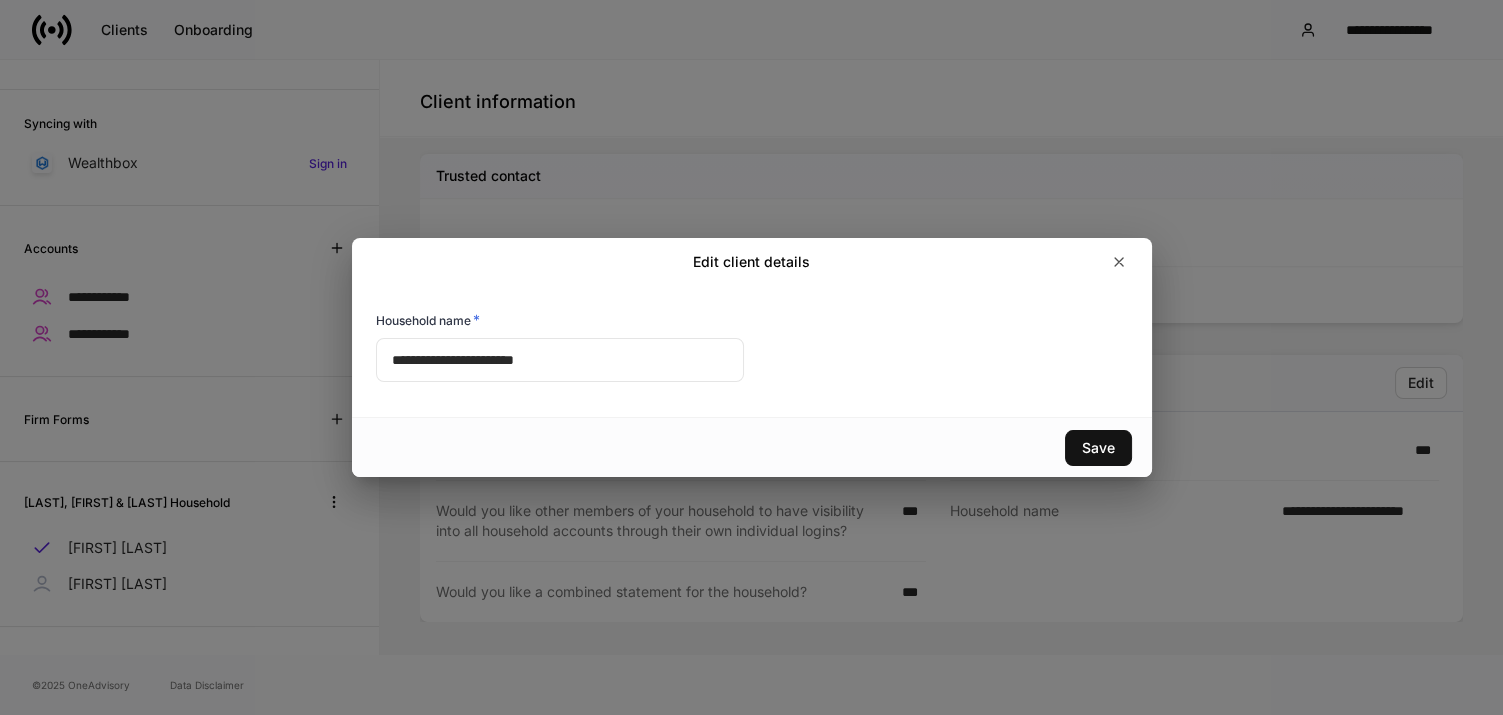click on "**********" at bounding box center (751, 357) 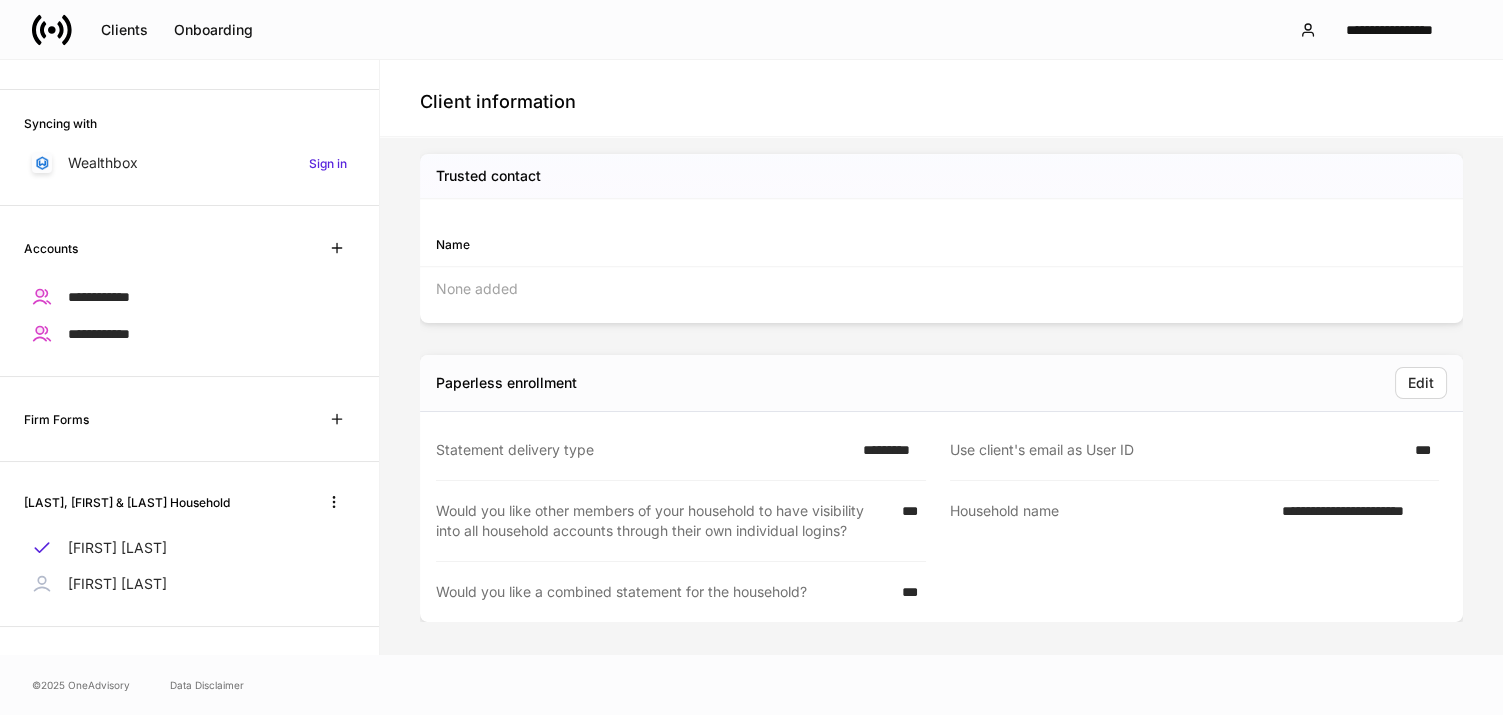 click on "**********" at bounding box center (1354, 521) 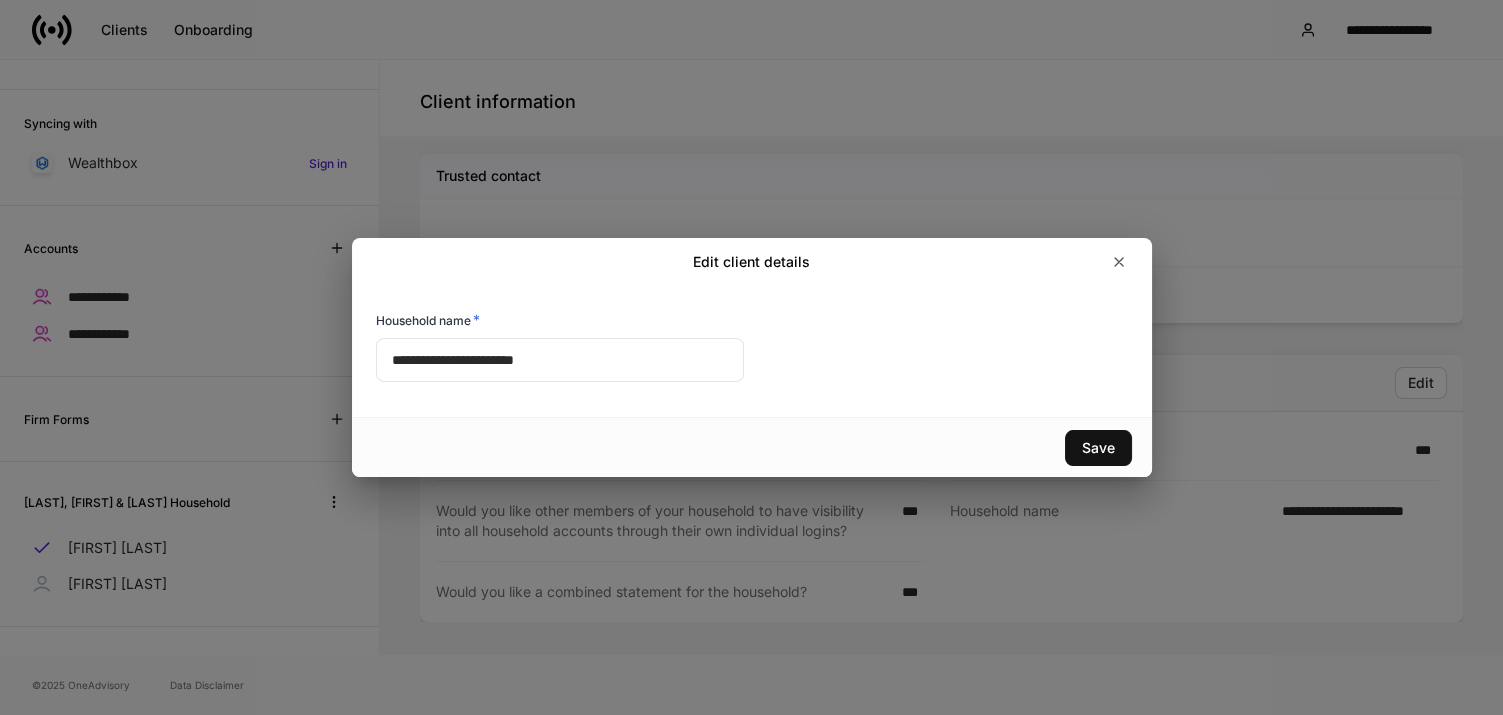click on "**********" at bounding box center (751, 357) 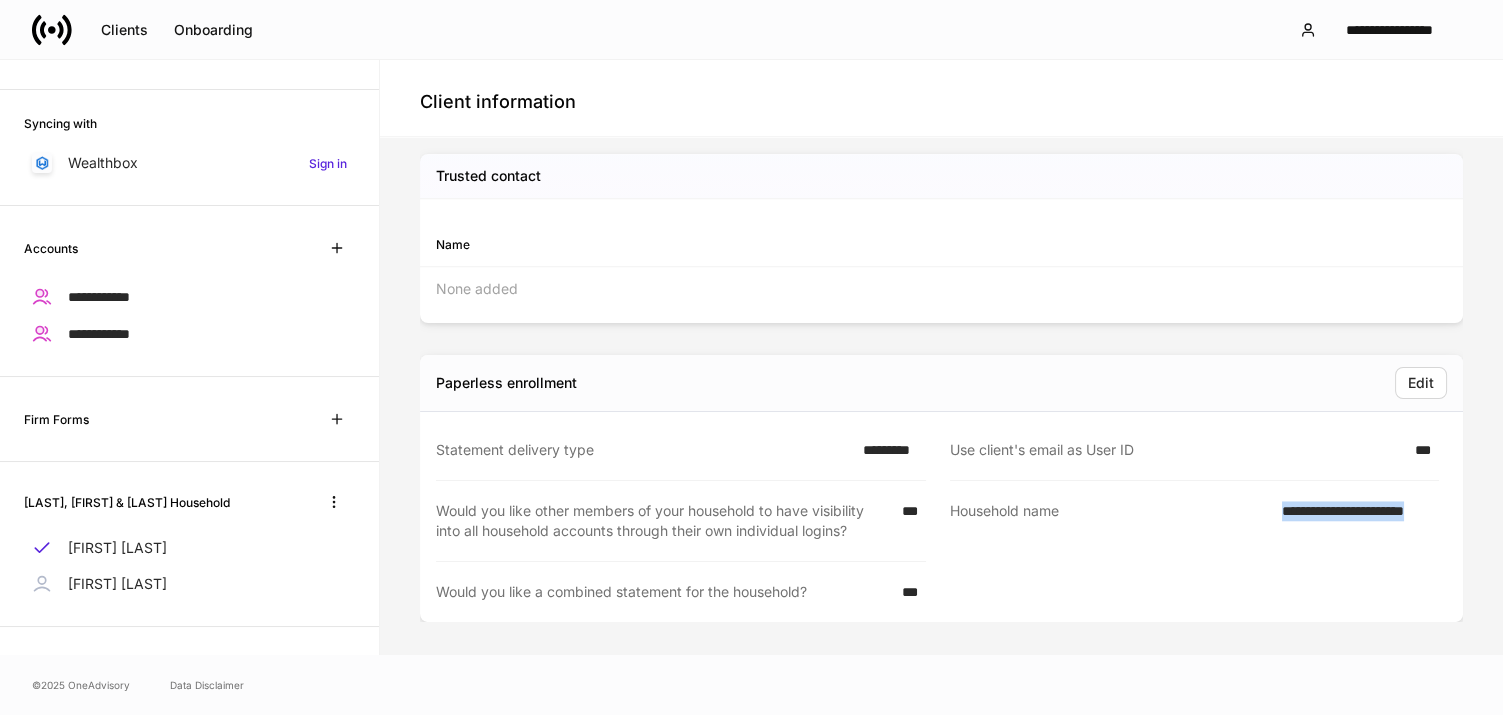 click on "**********" at bounding box center (1354, 521) 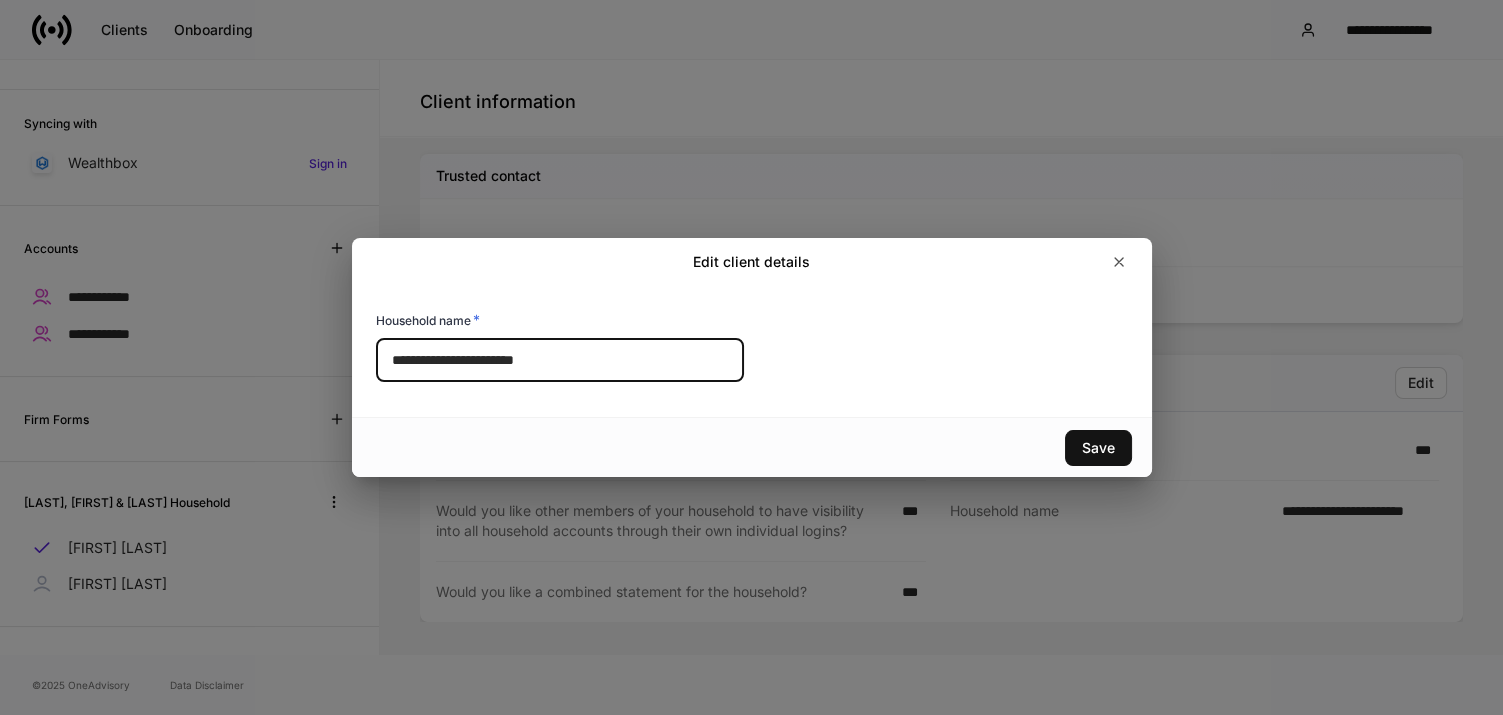 drag, startPoint x: 554, startPoint y: 357, endPoint x: 361, endPoint y: 361, distance: 193.04144 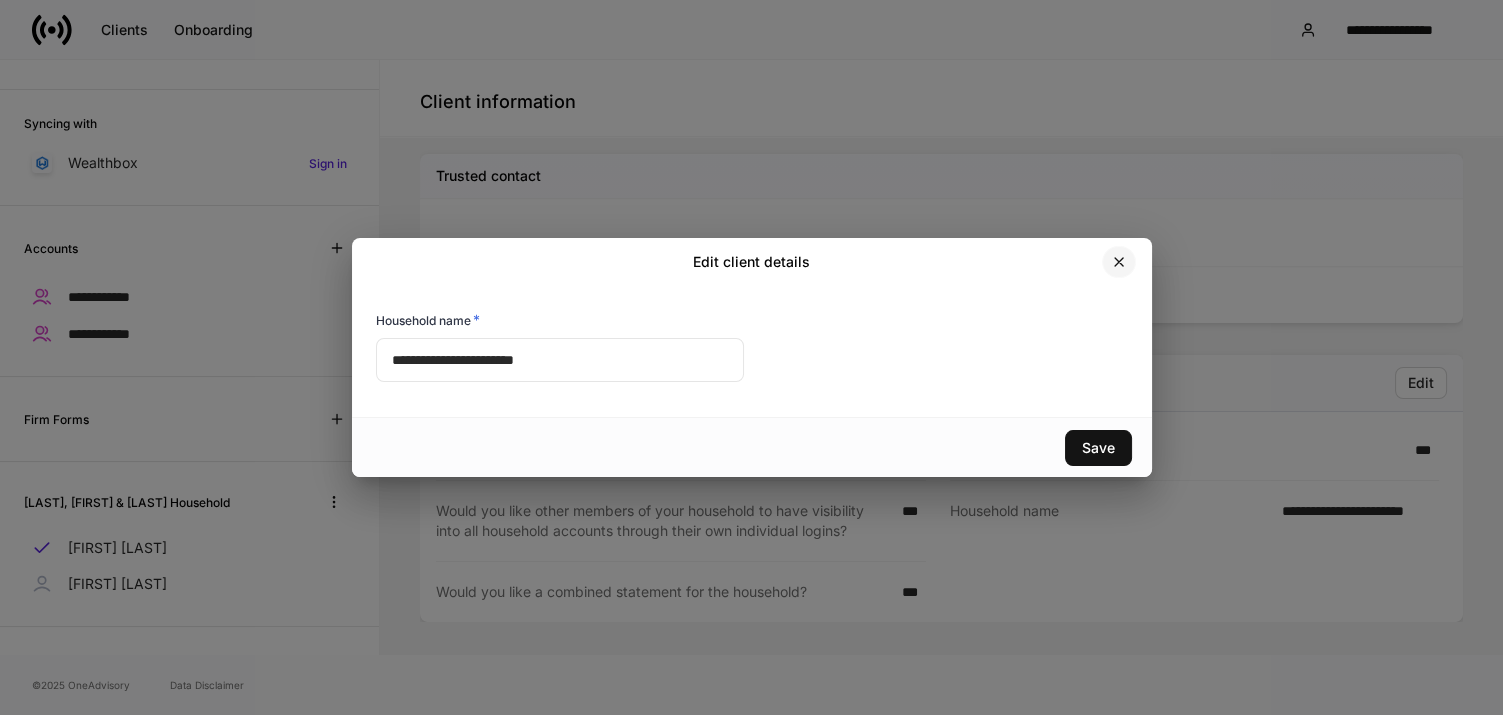 click at bounding box center [1119, 262] 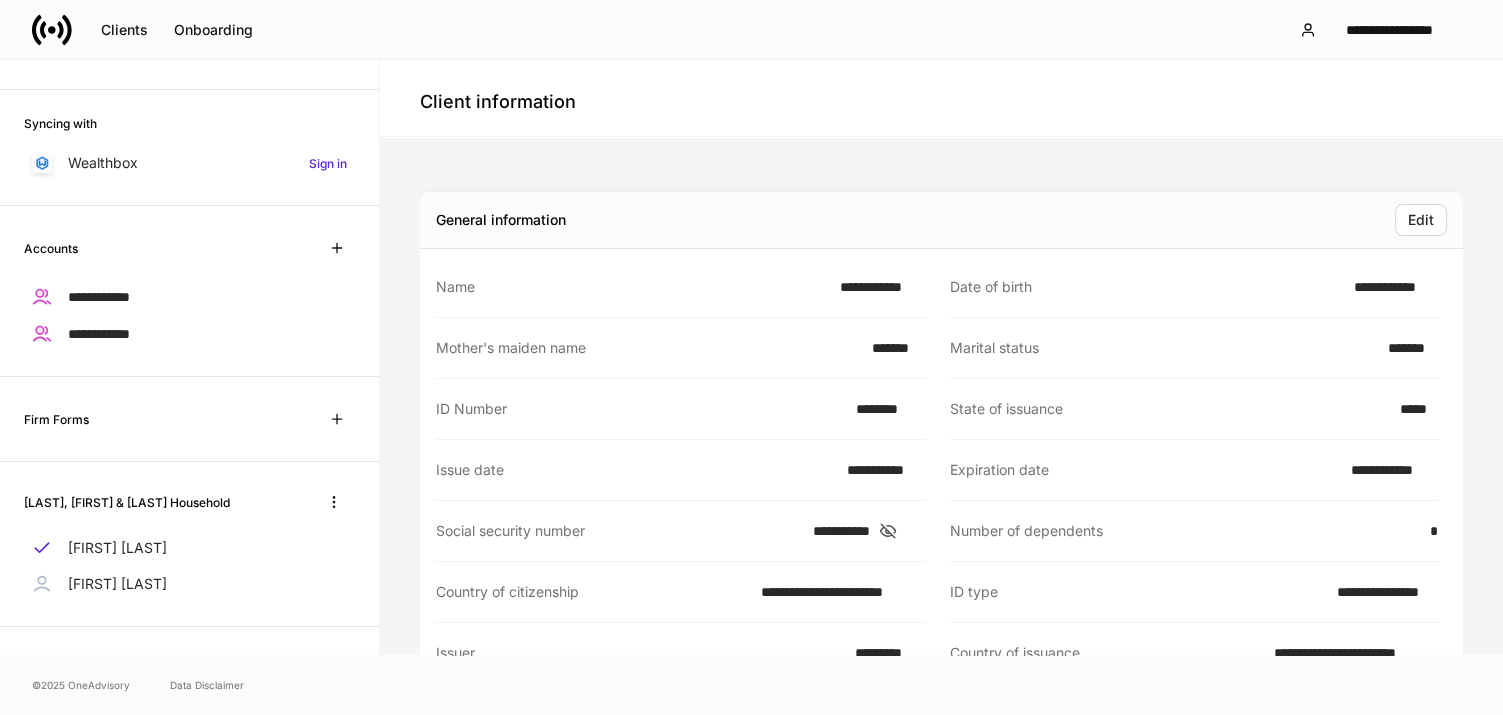scroll, scrollTop: 1318, scrollLeft: 0, axis: vertical 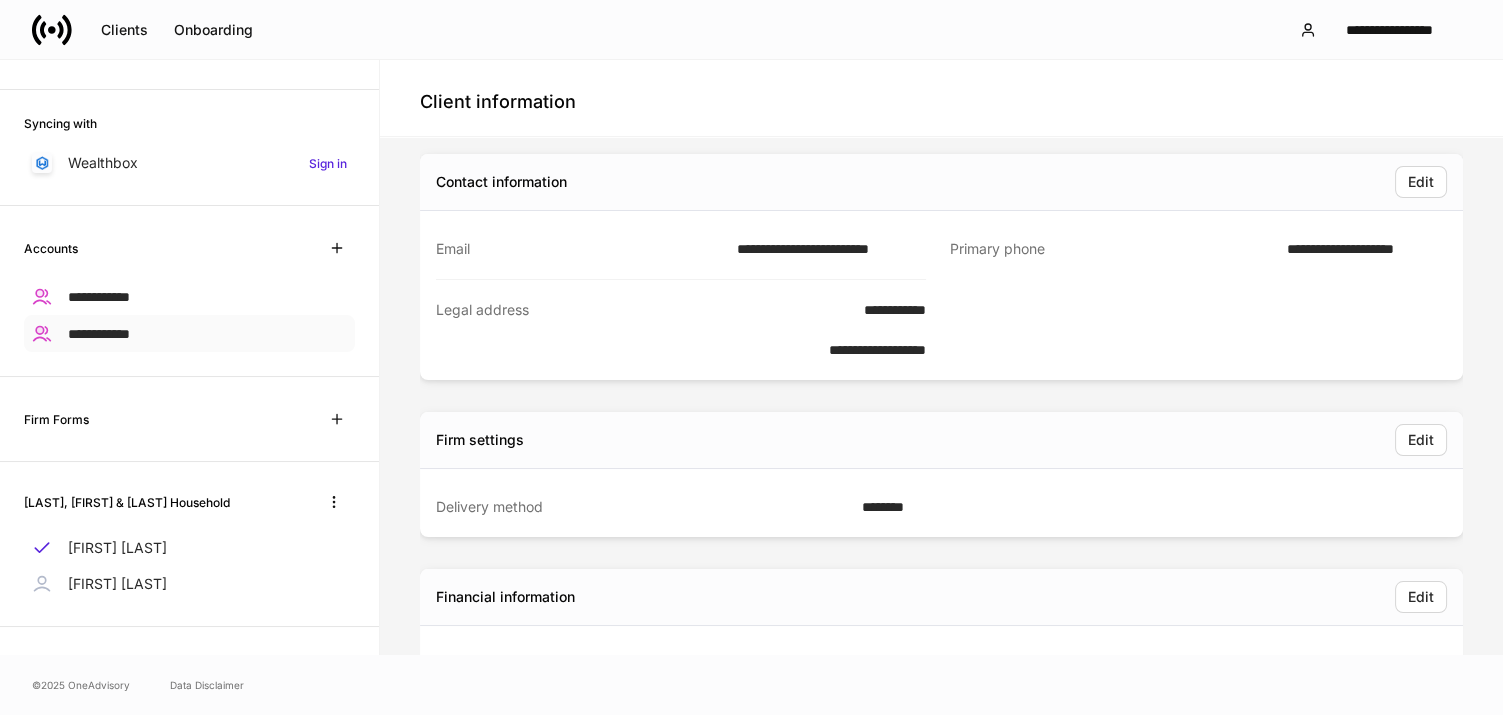 click on "**********" at bounding box center [99, 334] 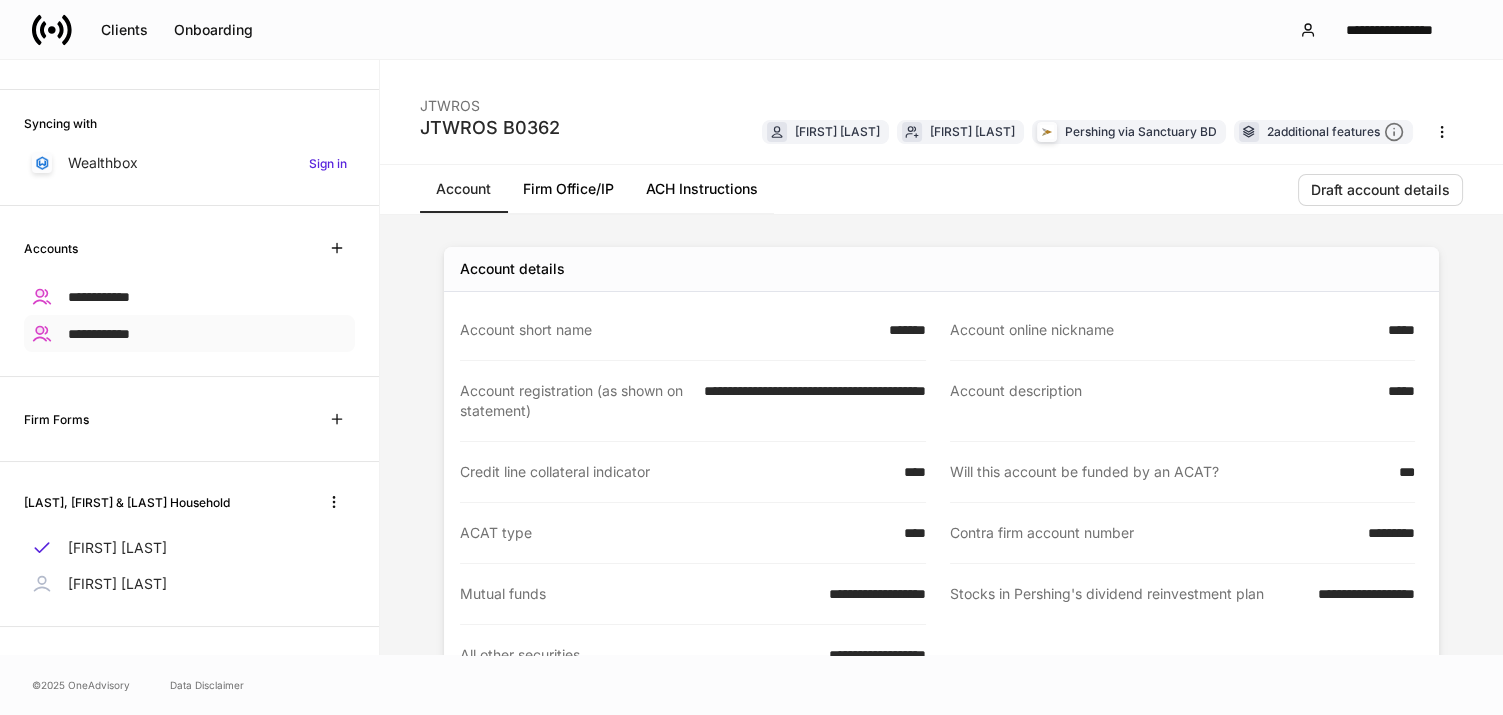 scroll, scrollTop: 0, scrollLeft: 0, axis: both 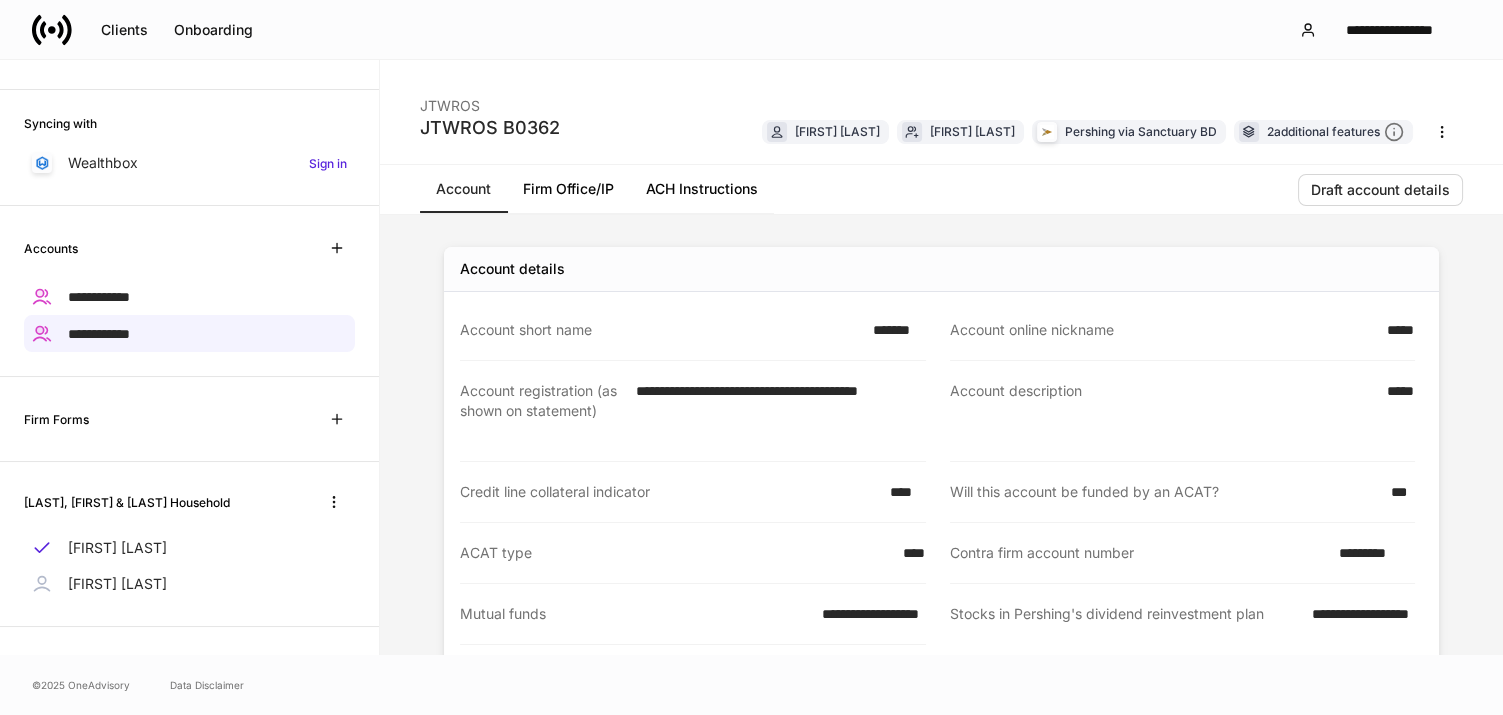 click on "*****" at bounding box center [1395, 330] 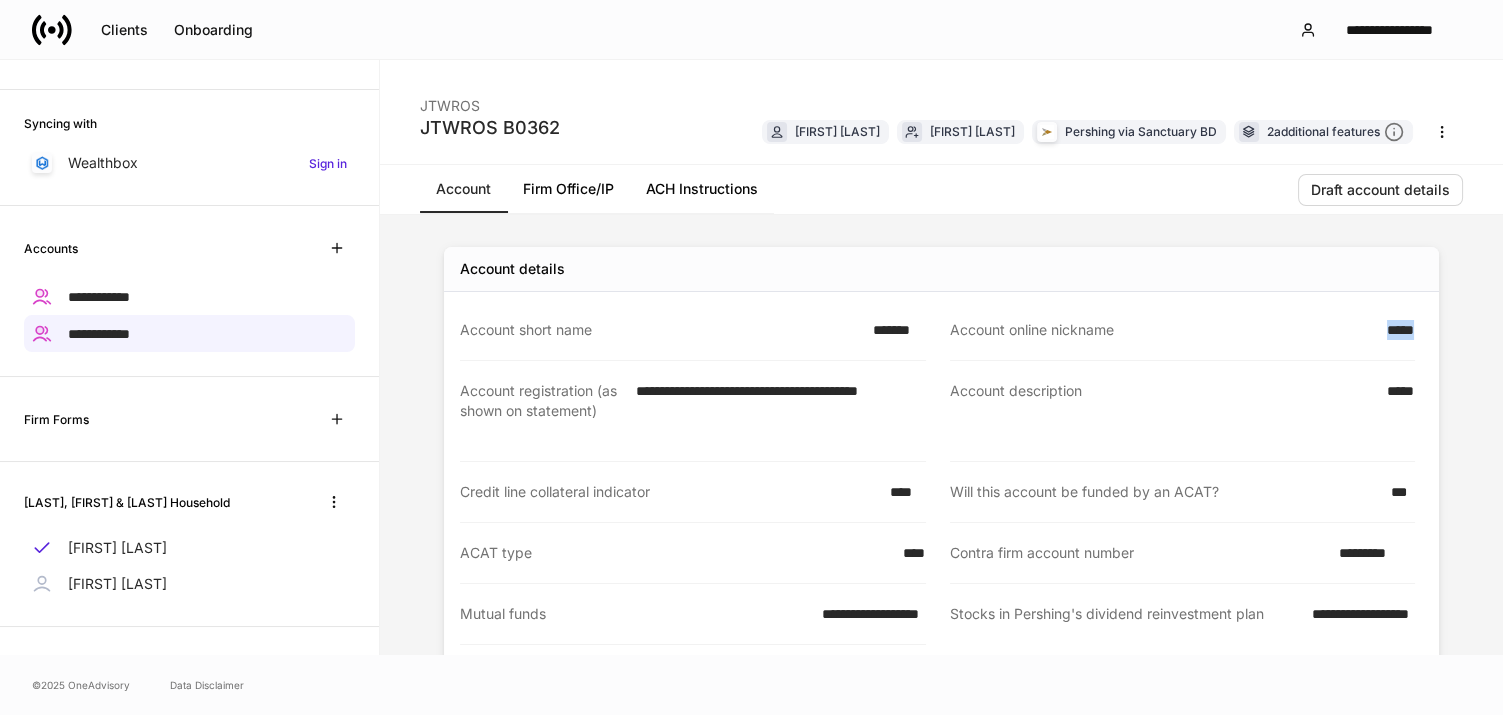 click on "*****" at bounding box center (1395, 330) 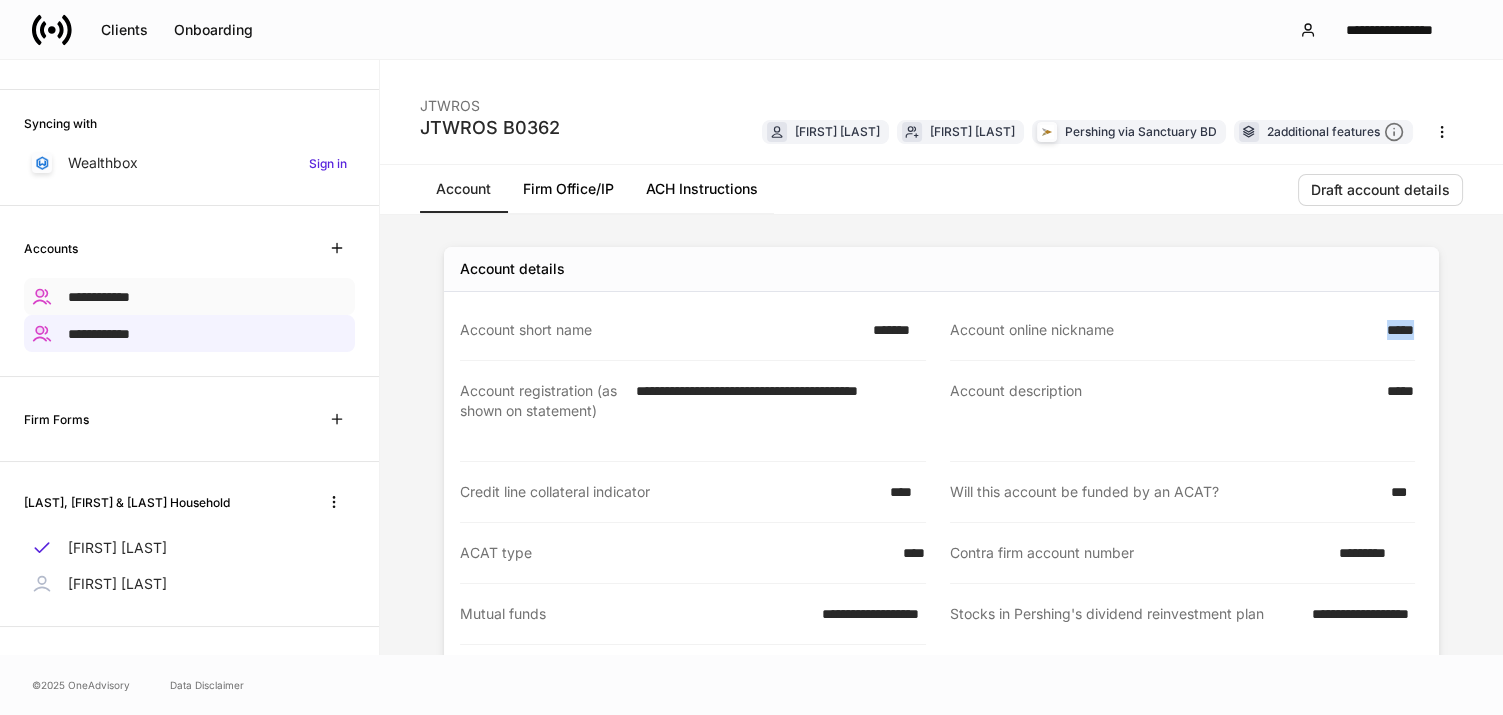 click on "**********" at bounding box center [99, 297] 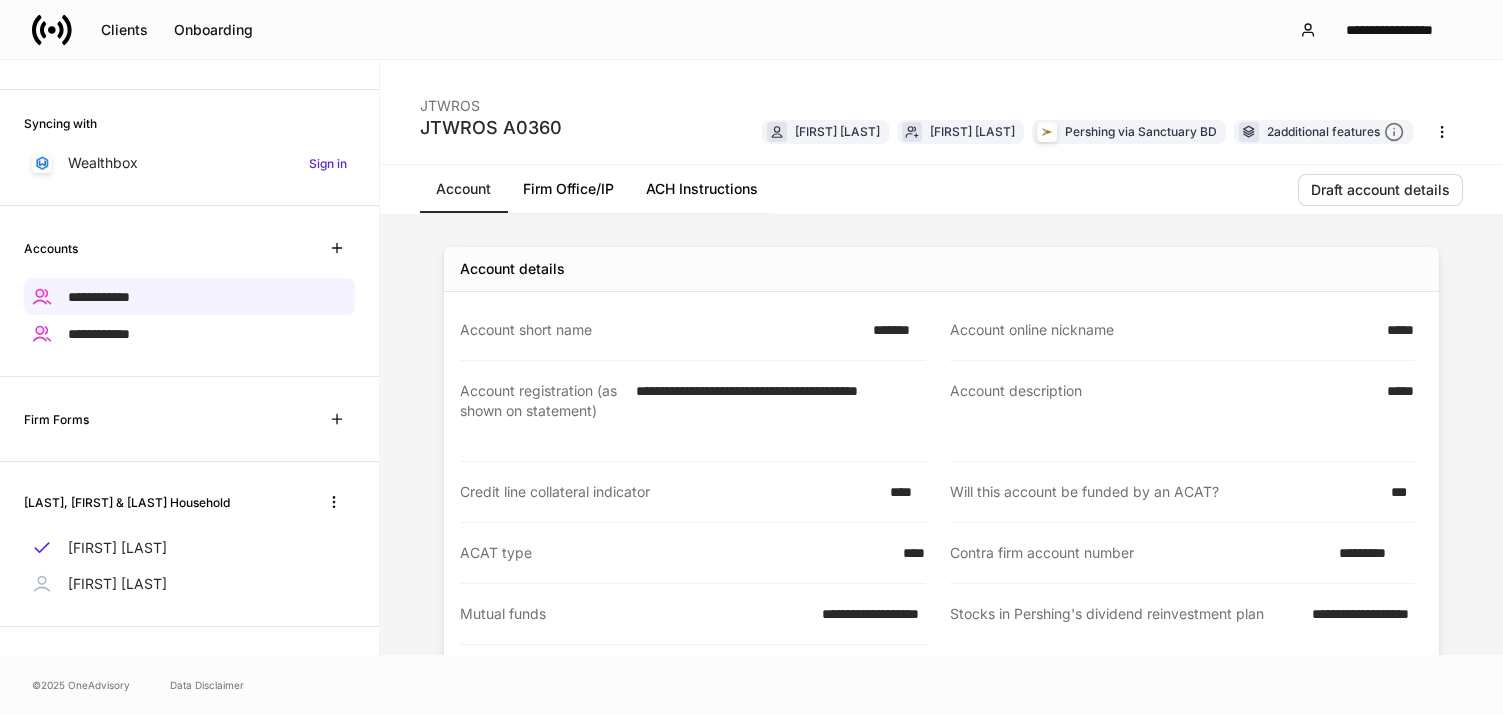click on "*********" at bounding box center [1370, 553] 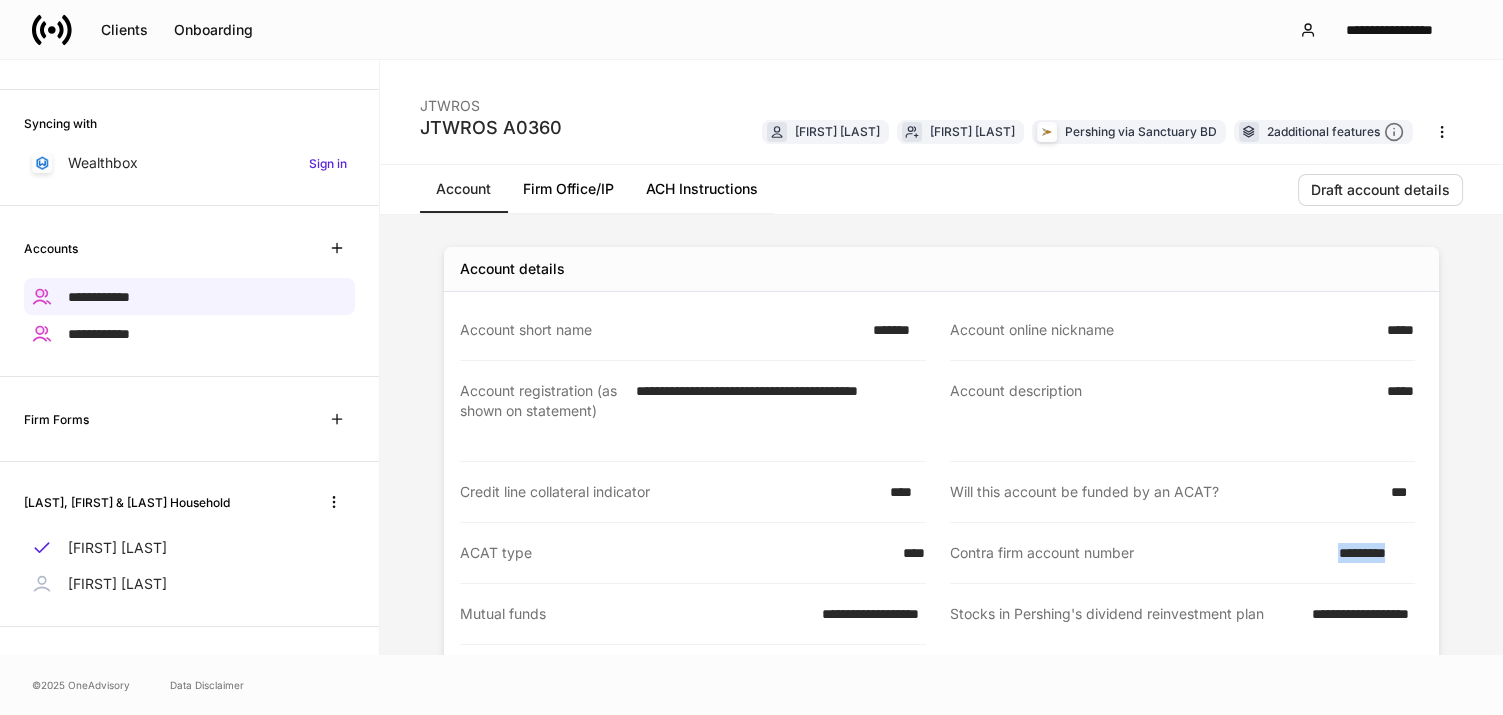 click on "*********" at bounding box center [1370, 553] 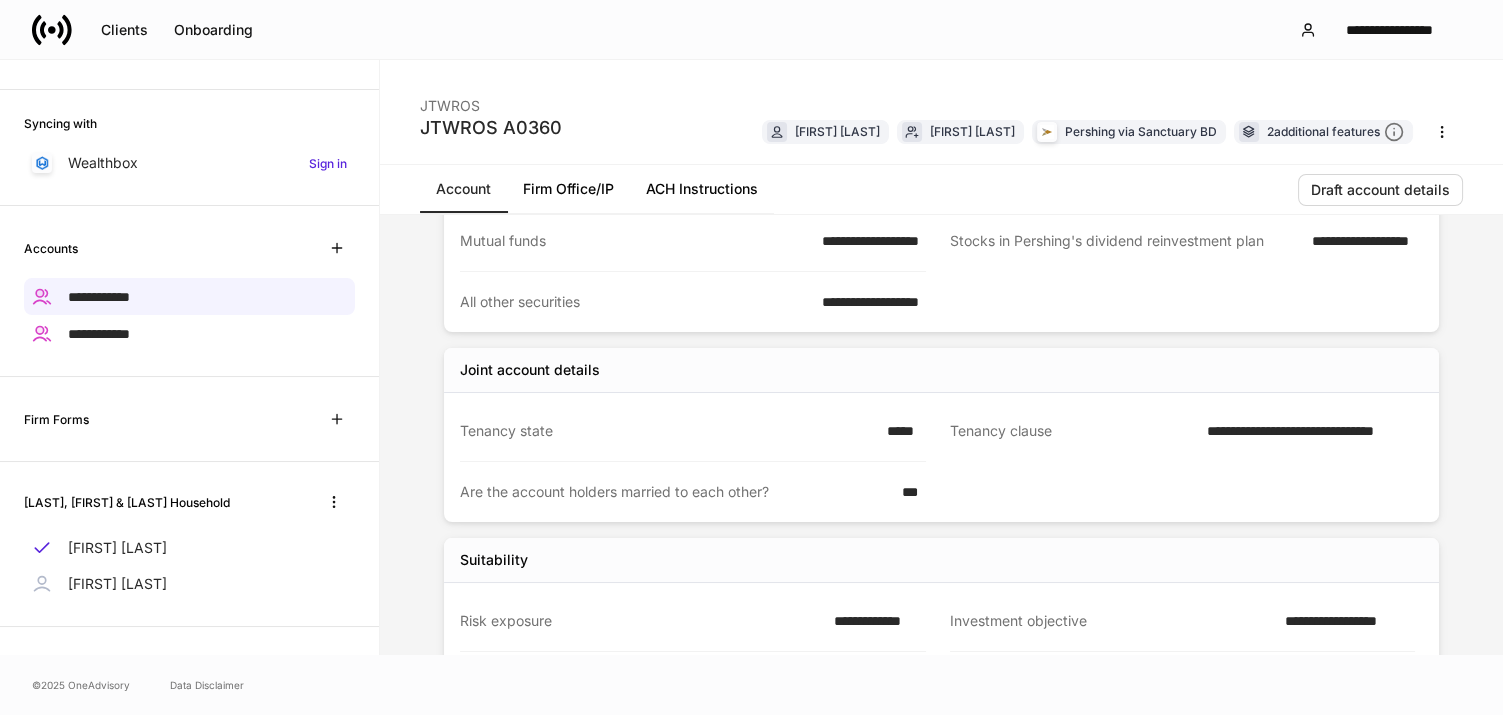 scroll, scrollTop: 768, scrollLeft: 0, axis: vertical 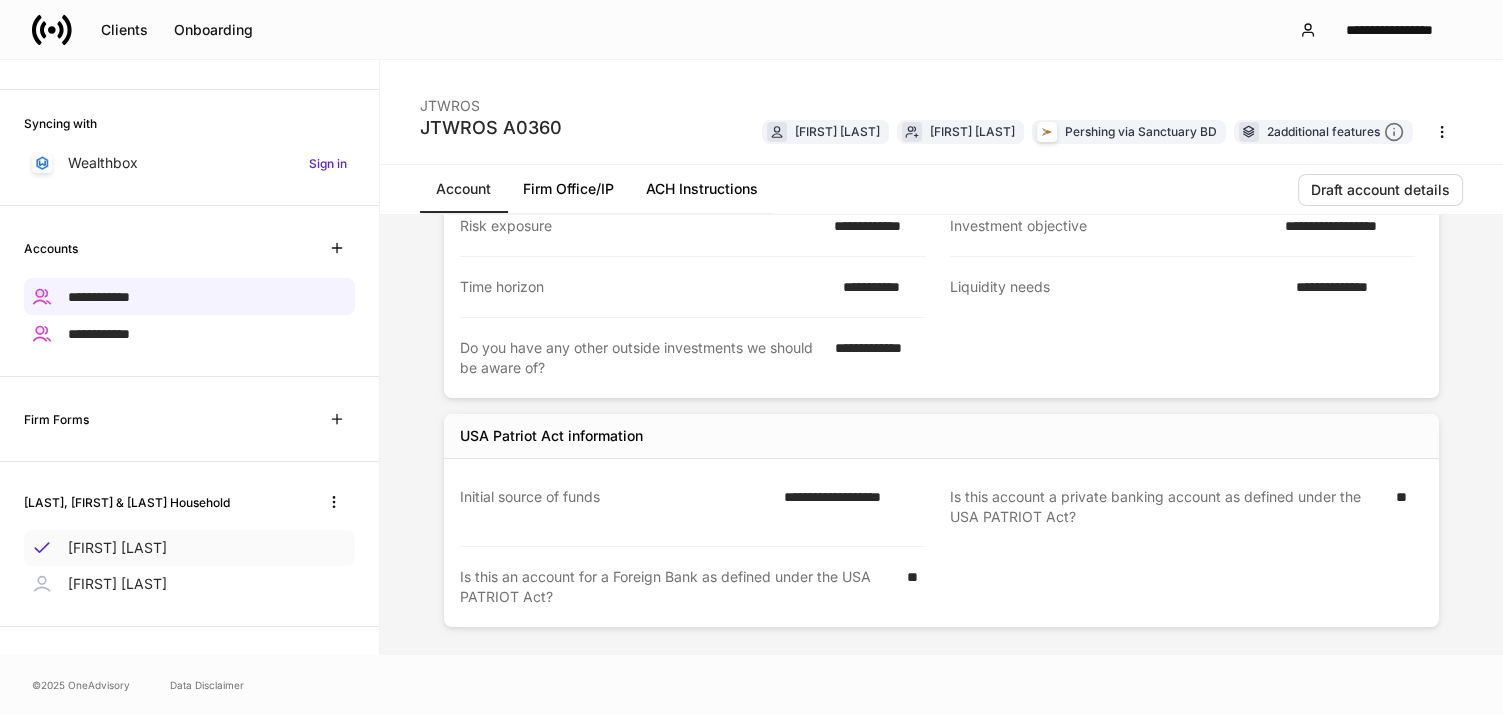 click on "[FIRST] [LAST]" at bounding box center [117, 548] 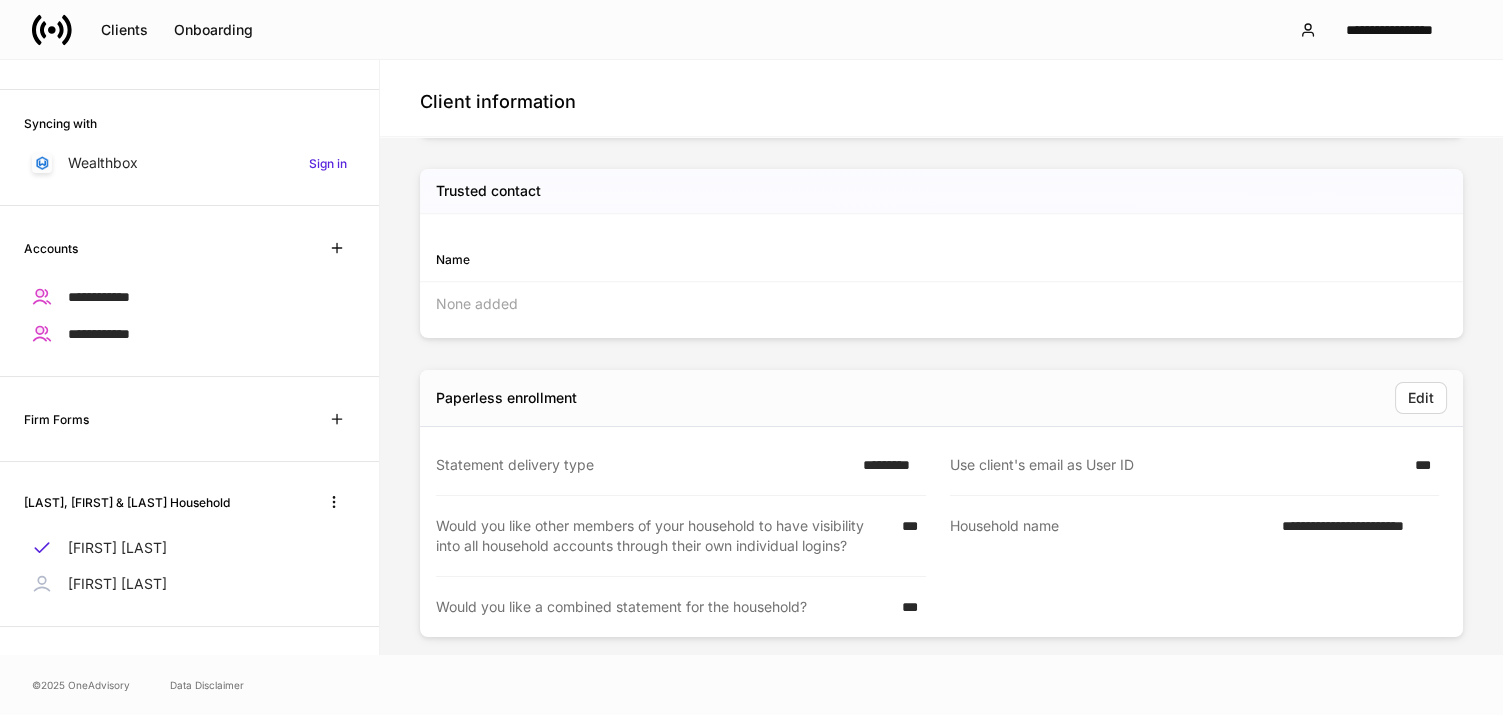 scroll, scrollTop: 3091, scrollLeft: 0, axis: vertical 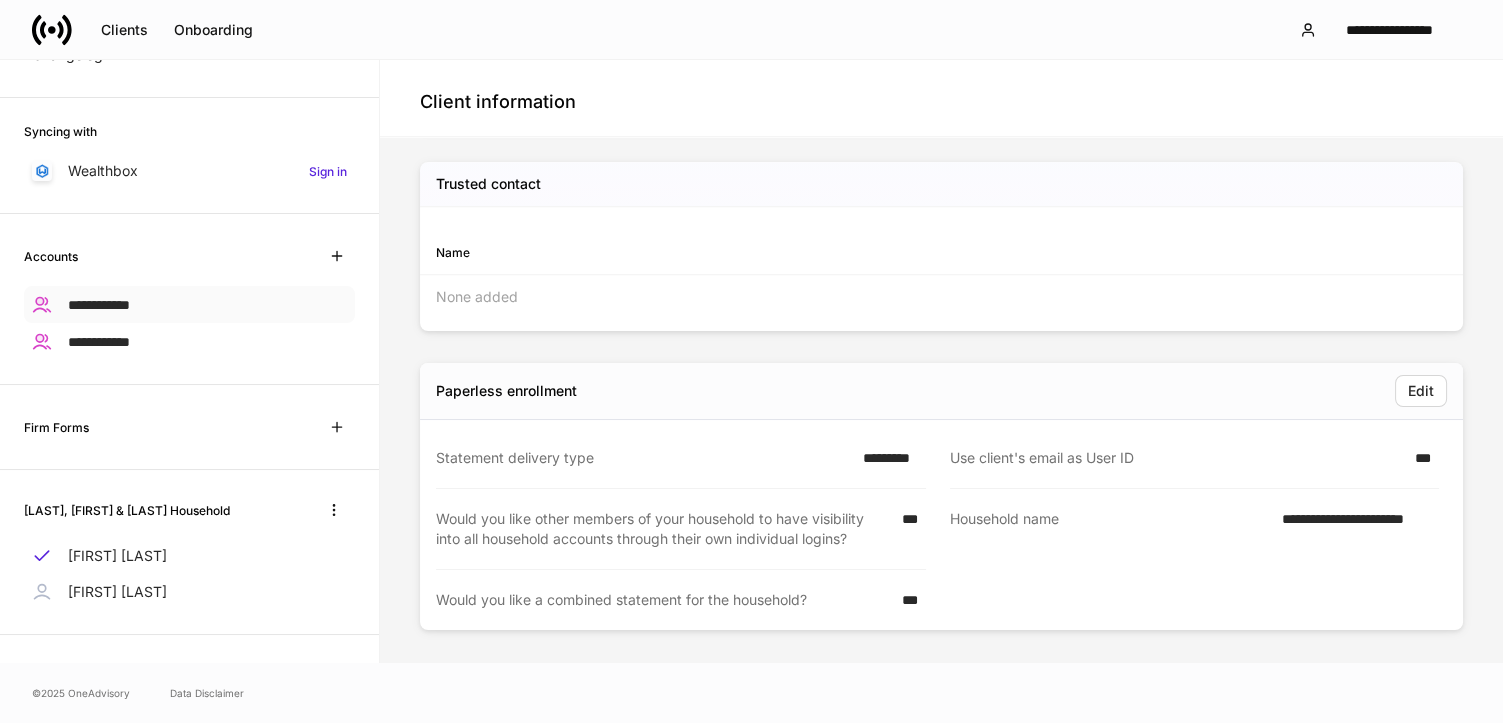 click on "**********" at bounding box center (99, 305) 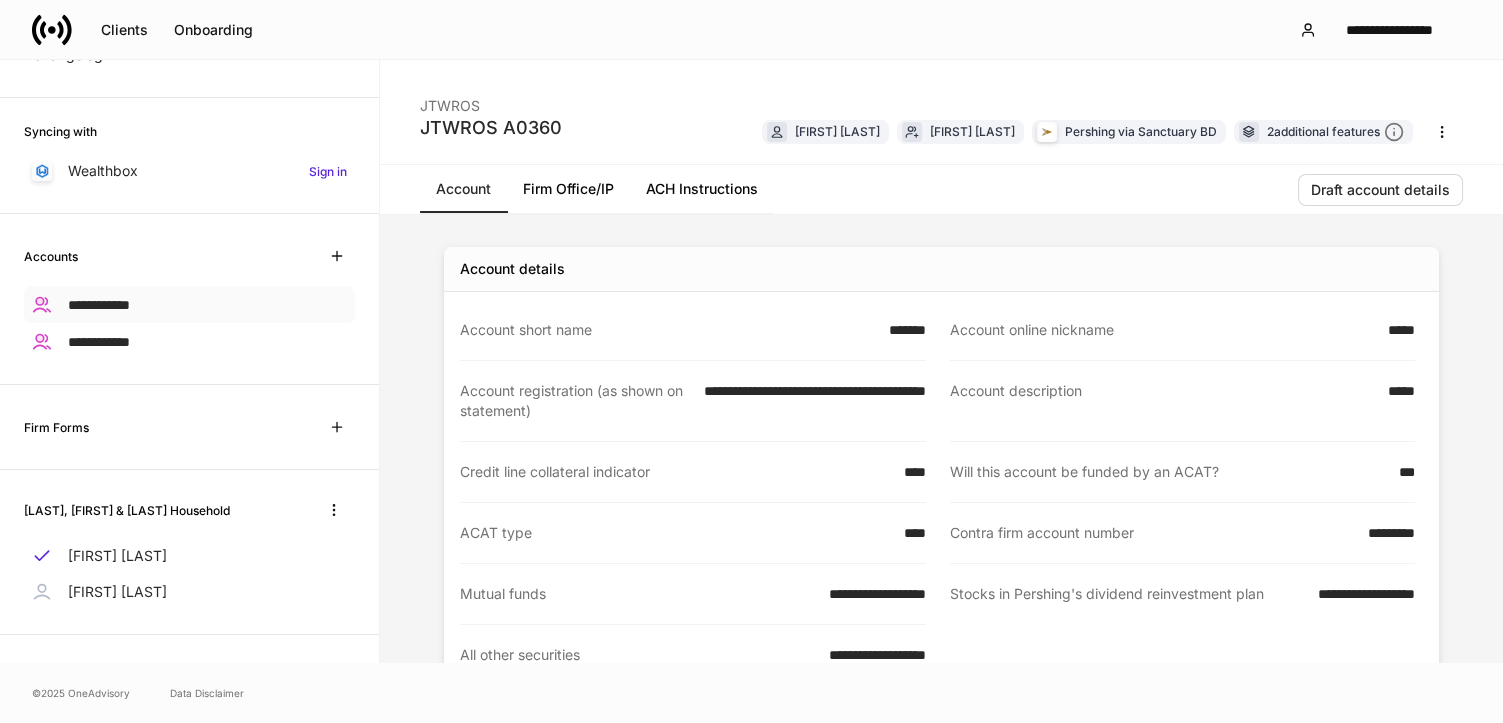 scroll, scrollTop: 0, scrollLeft: 0, axis: both 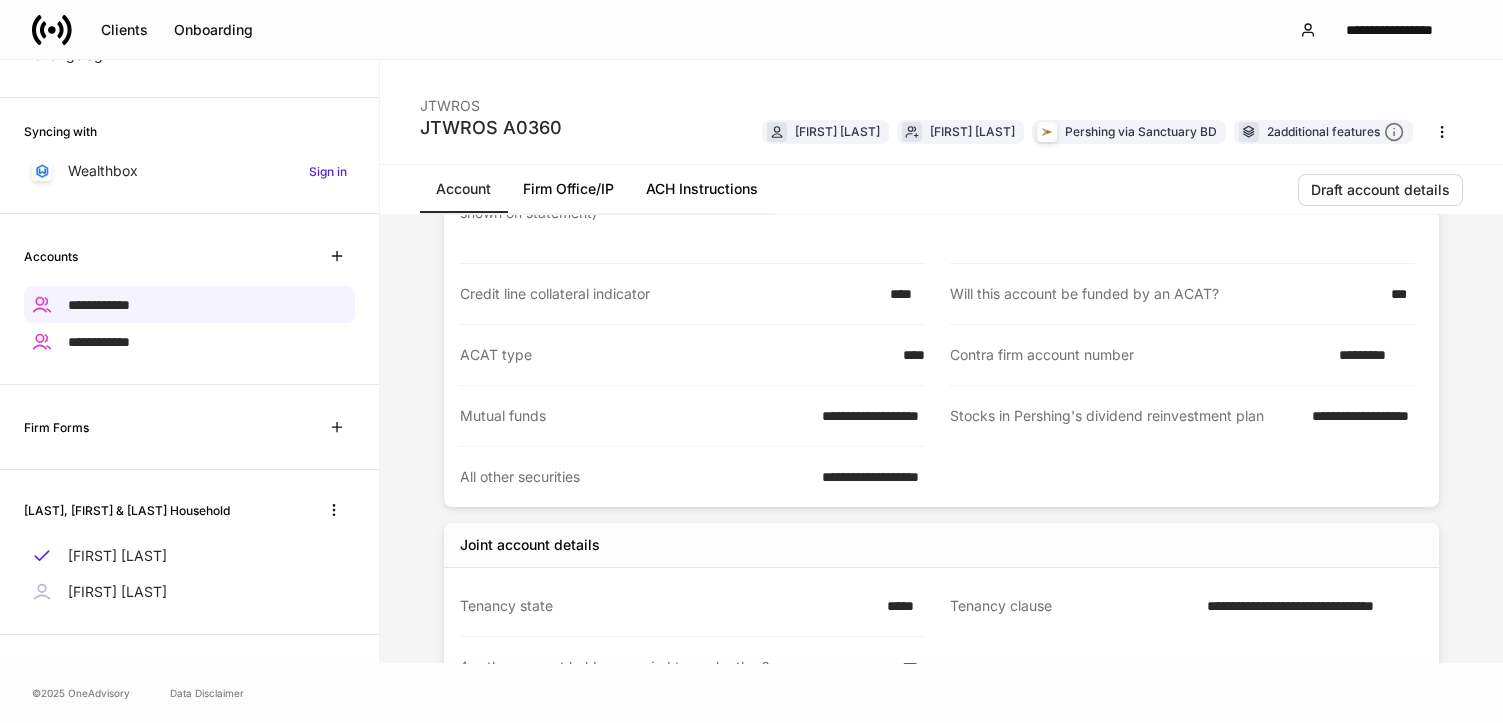 click on "*********" at bounding box center [1370, 355] 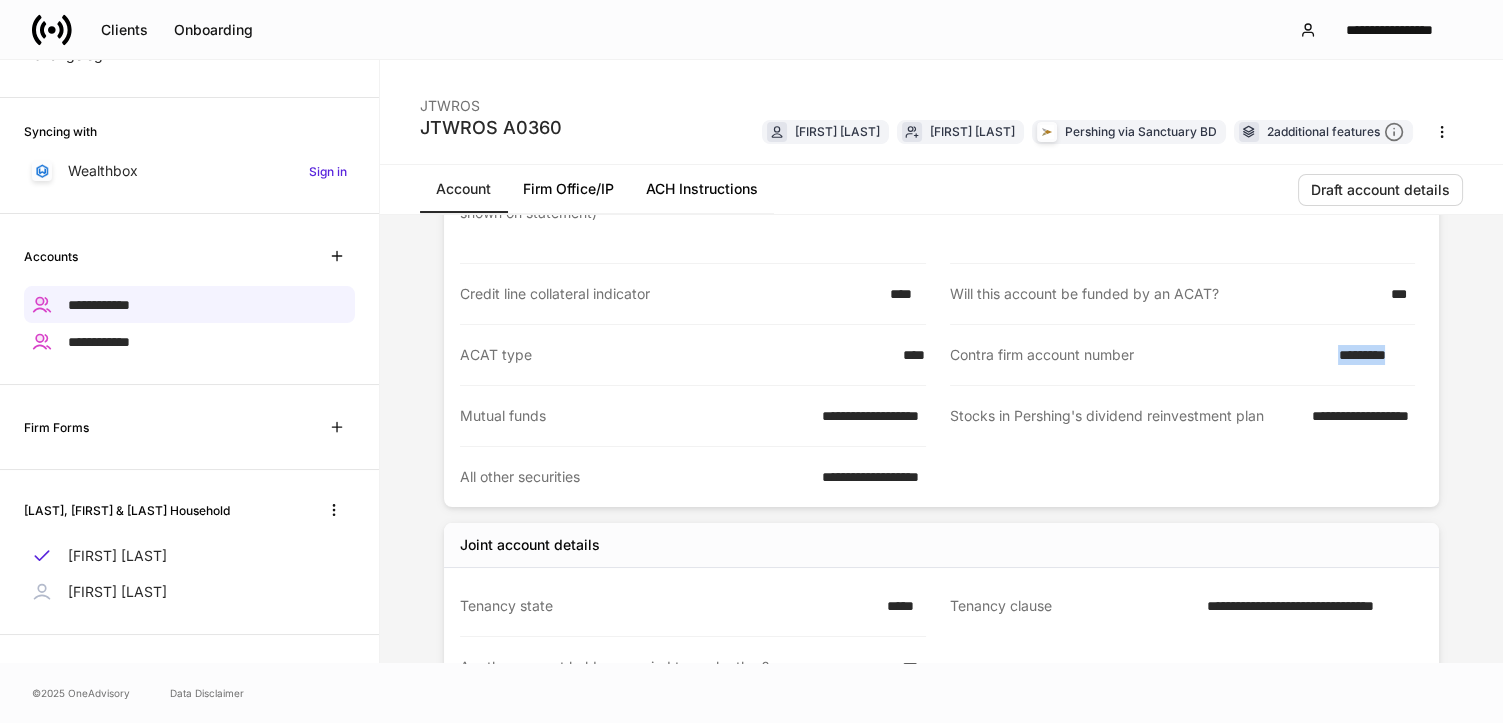 click on "*********" at bounding box center (1370, 355) 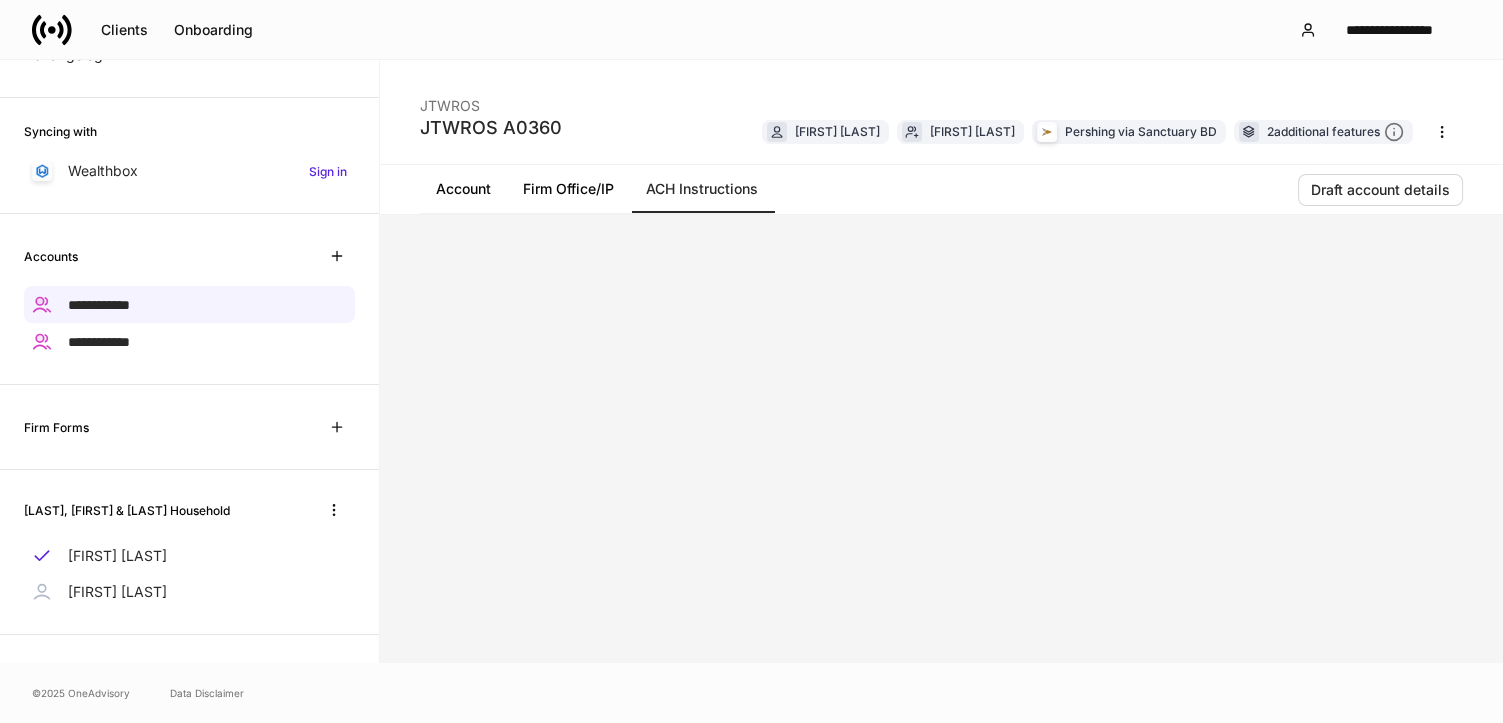 scroll, scrollTop: 0, scrollLeft: 0, axis: both 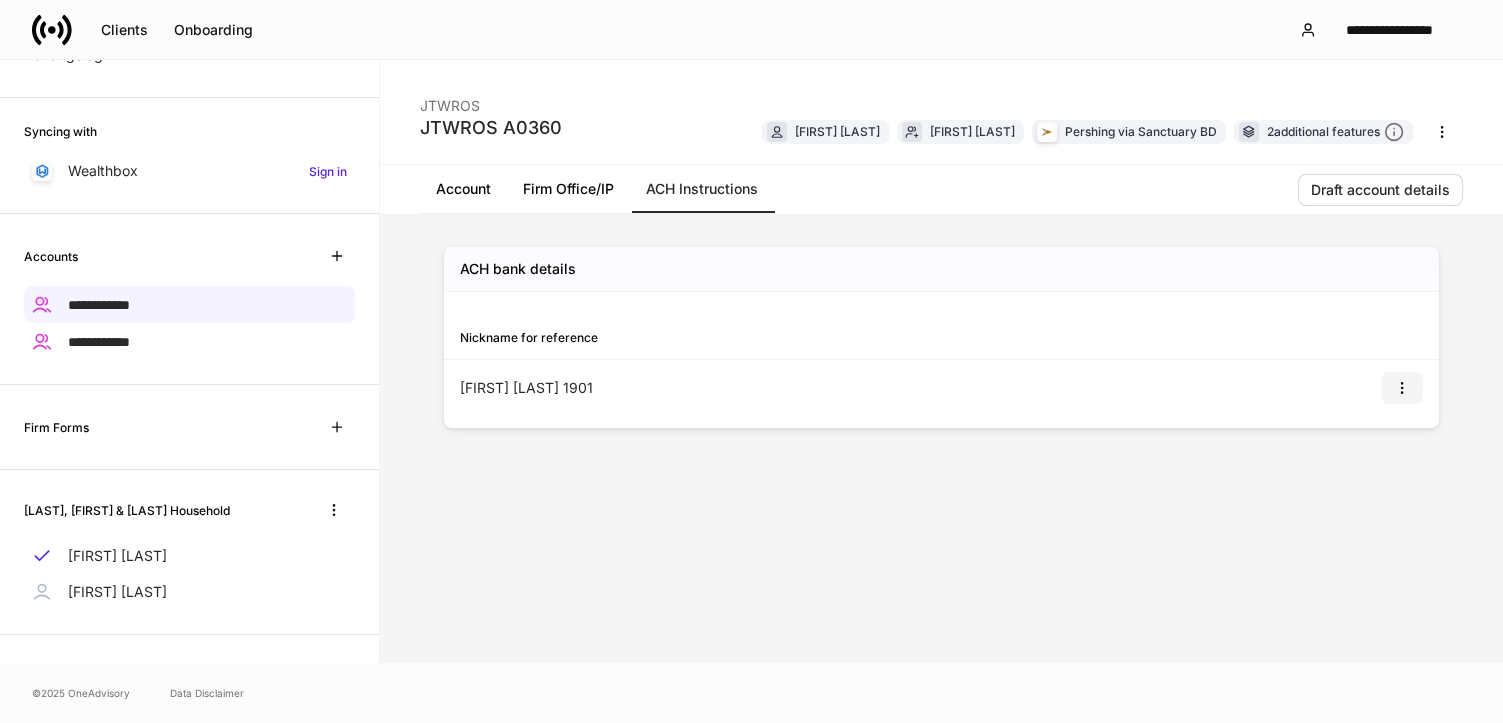 click 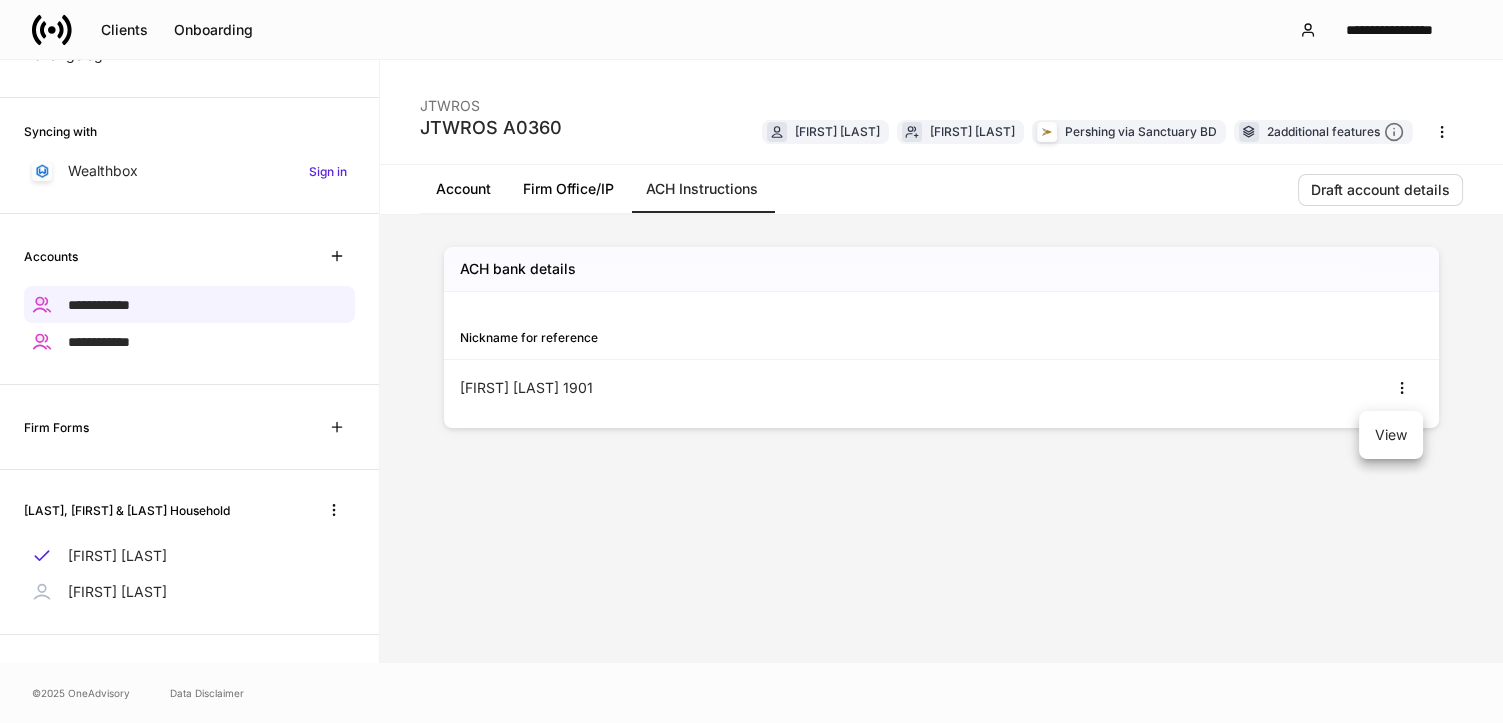 click on "View" at bounding box center [1391, 435] 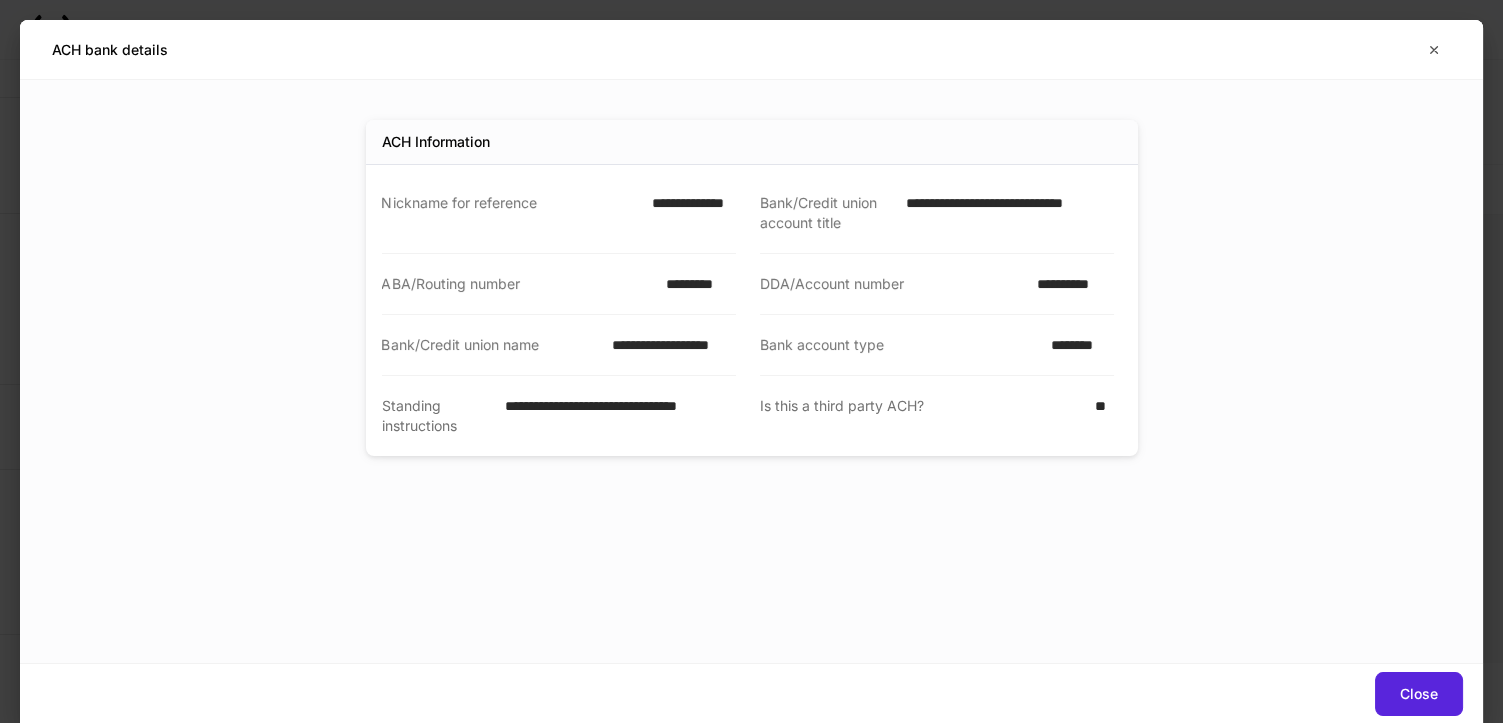 click on "**********" at bounding box center (1069, 284) 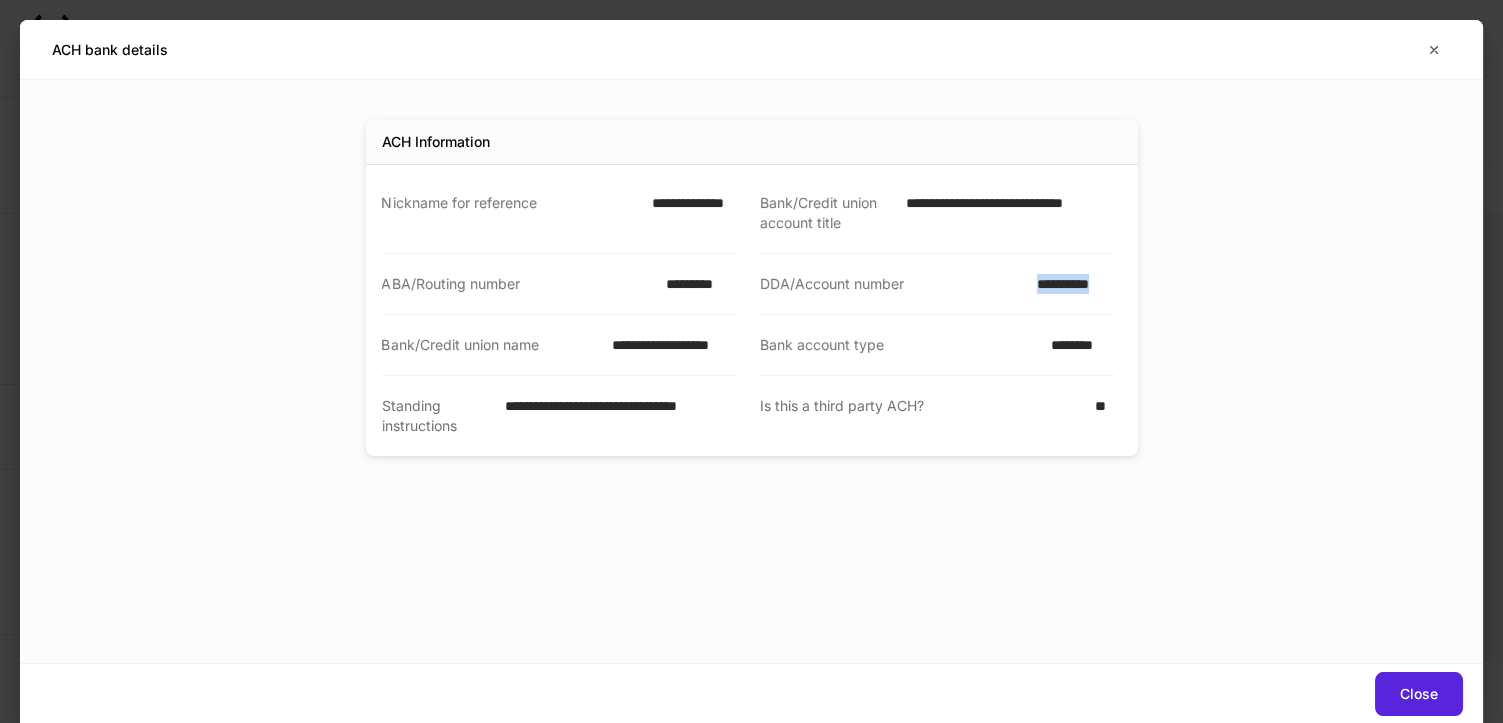 click on "**********" at bounding box center [1069, 284] 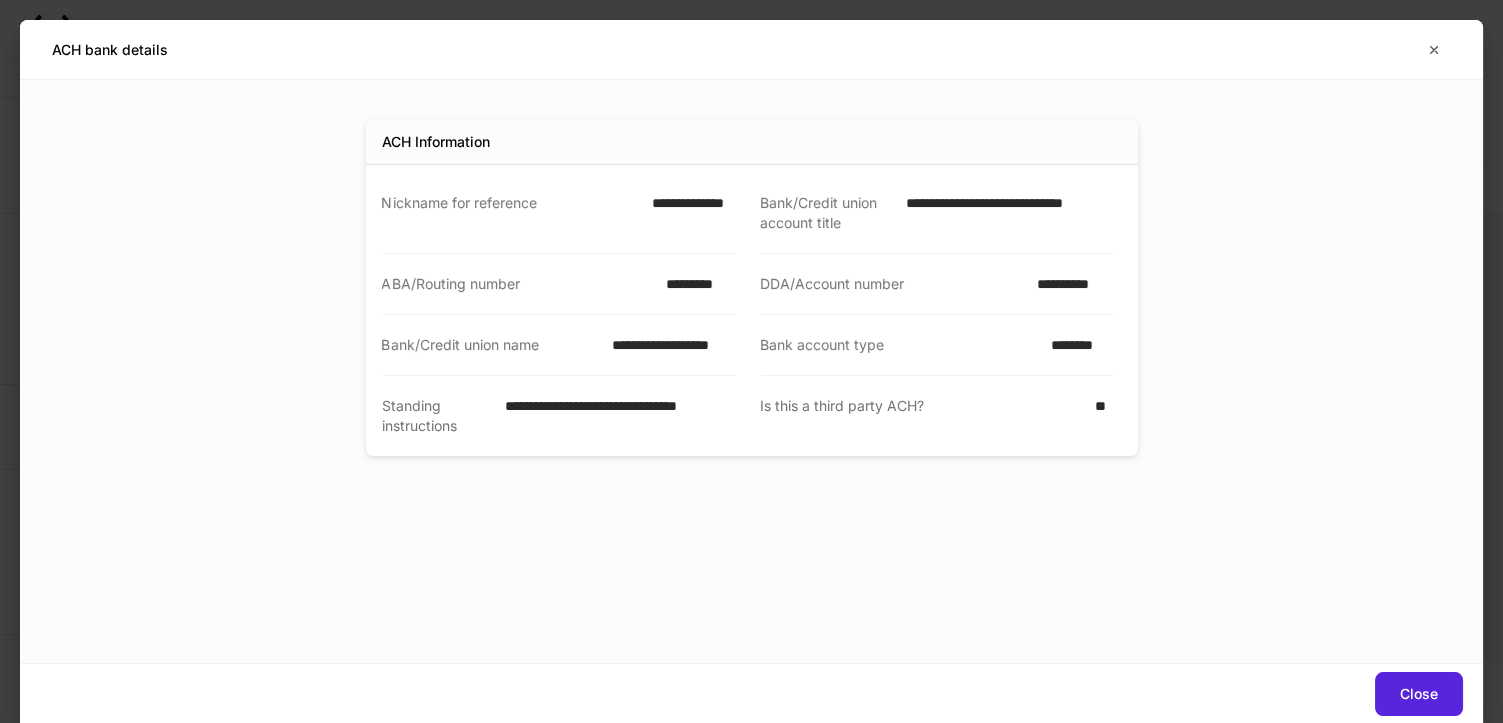 click on "*********" at bounding box center [694, 284] 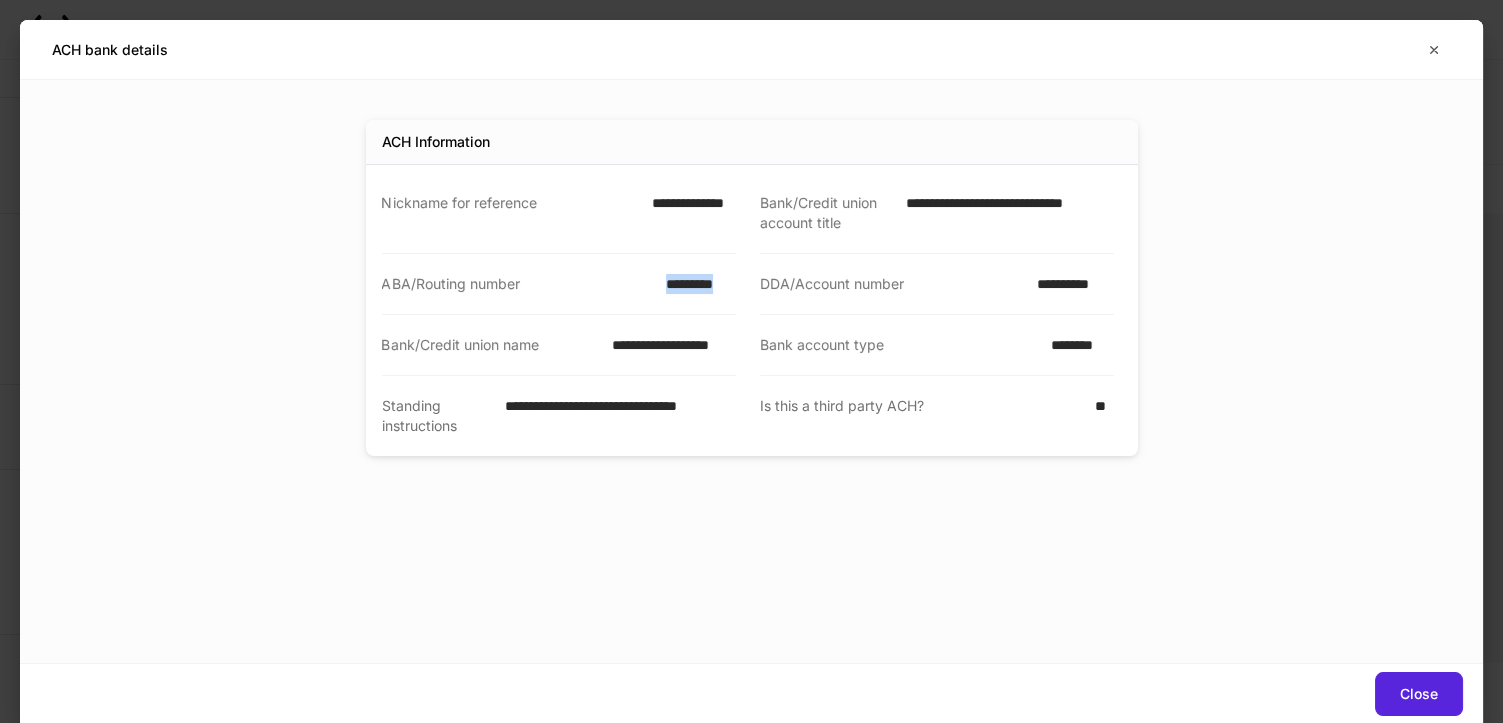 click on "*********" at bounding box center [694, 284] 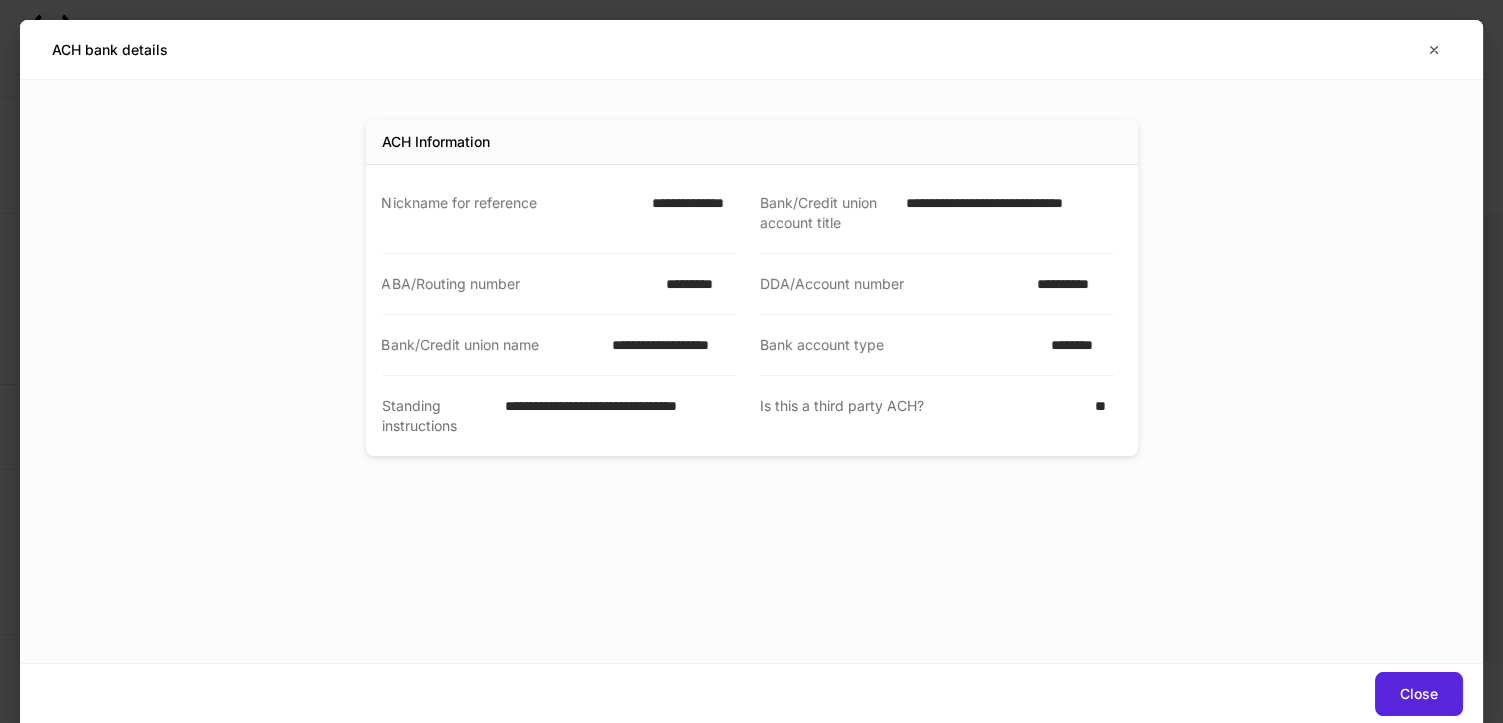 click on "**********" at bounding box center [1004, 213] 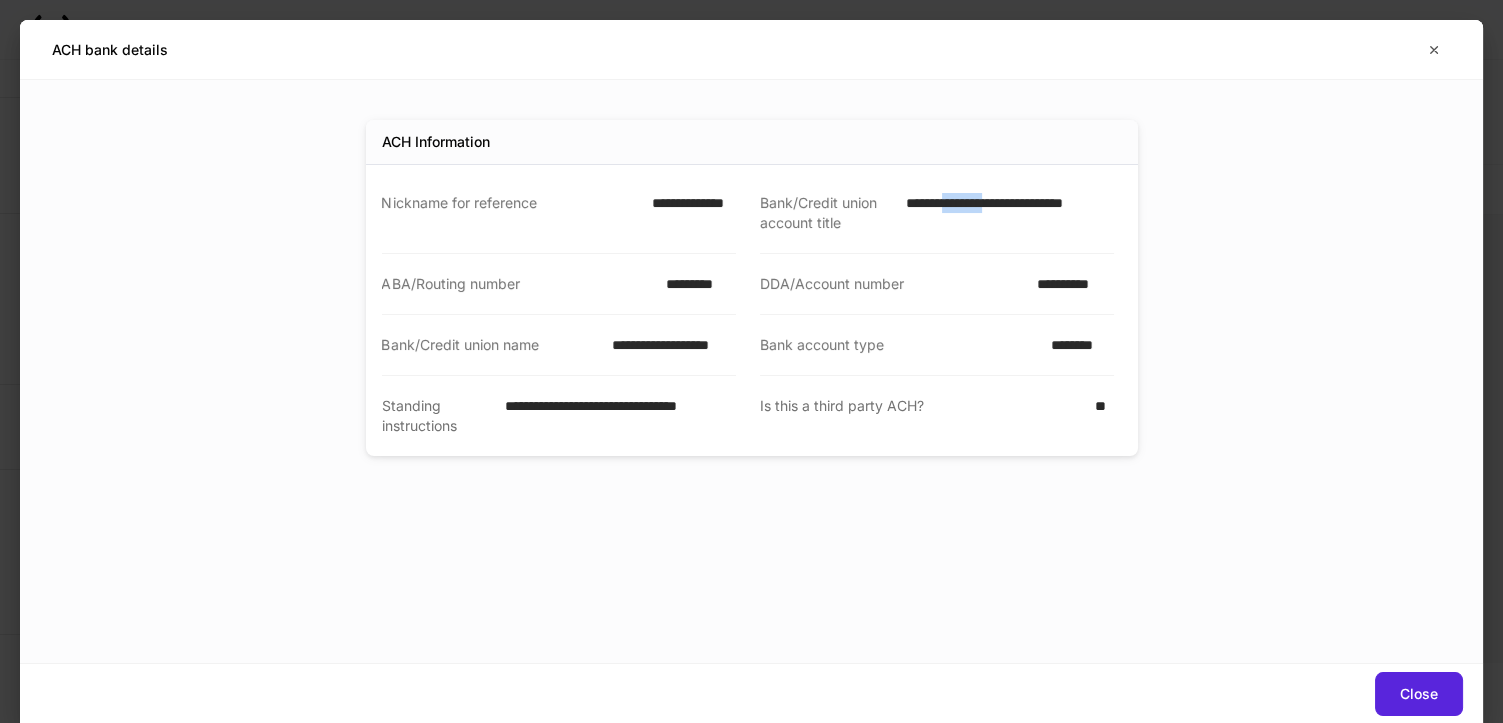 click on "**********" at bounding box center (1004, 213) 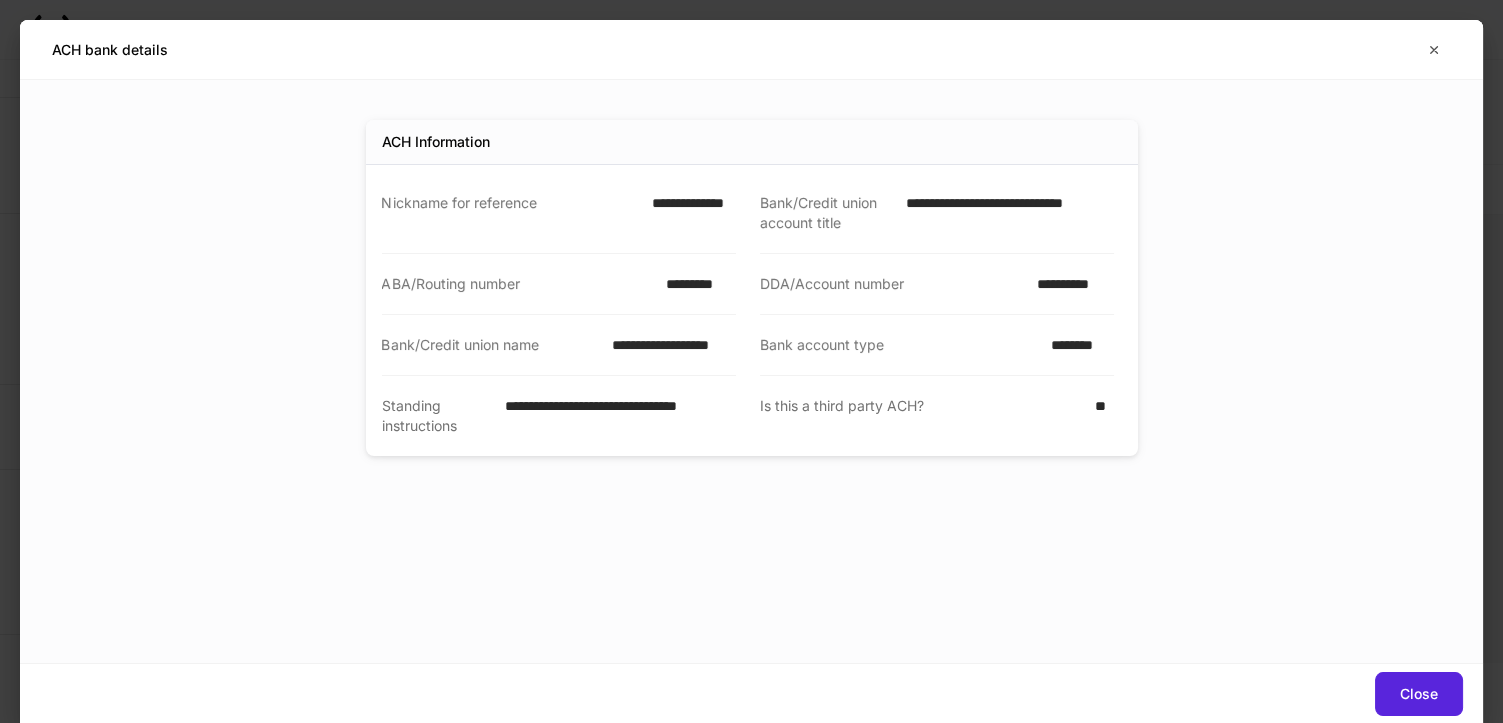click on "**********" at bounding box center (688, 213) 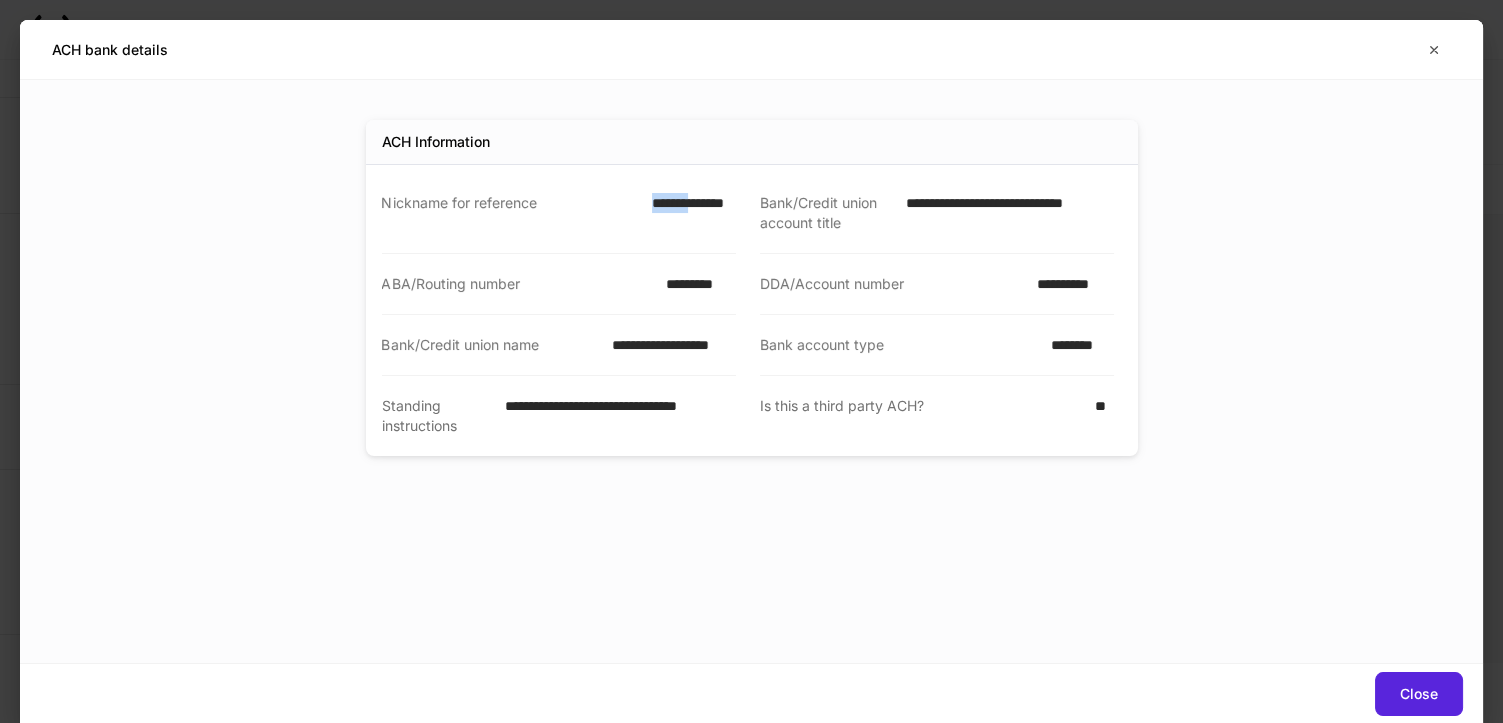 click on "**********" at bounding box center [688, 213] 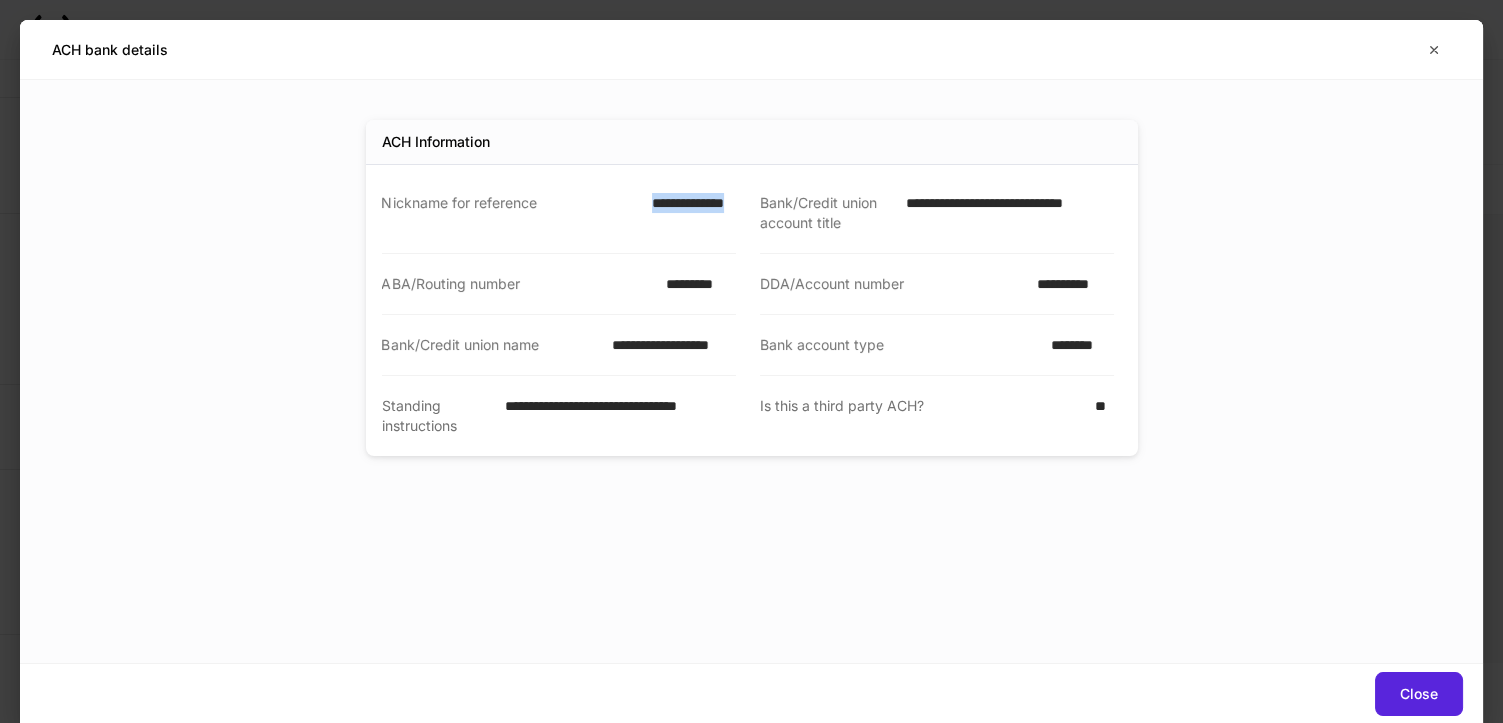 click on "**********" at bounding box center (688, 213) 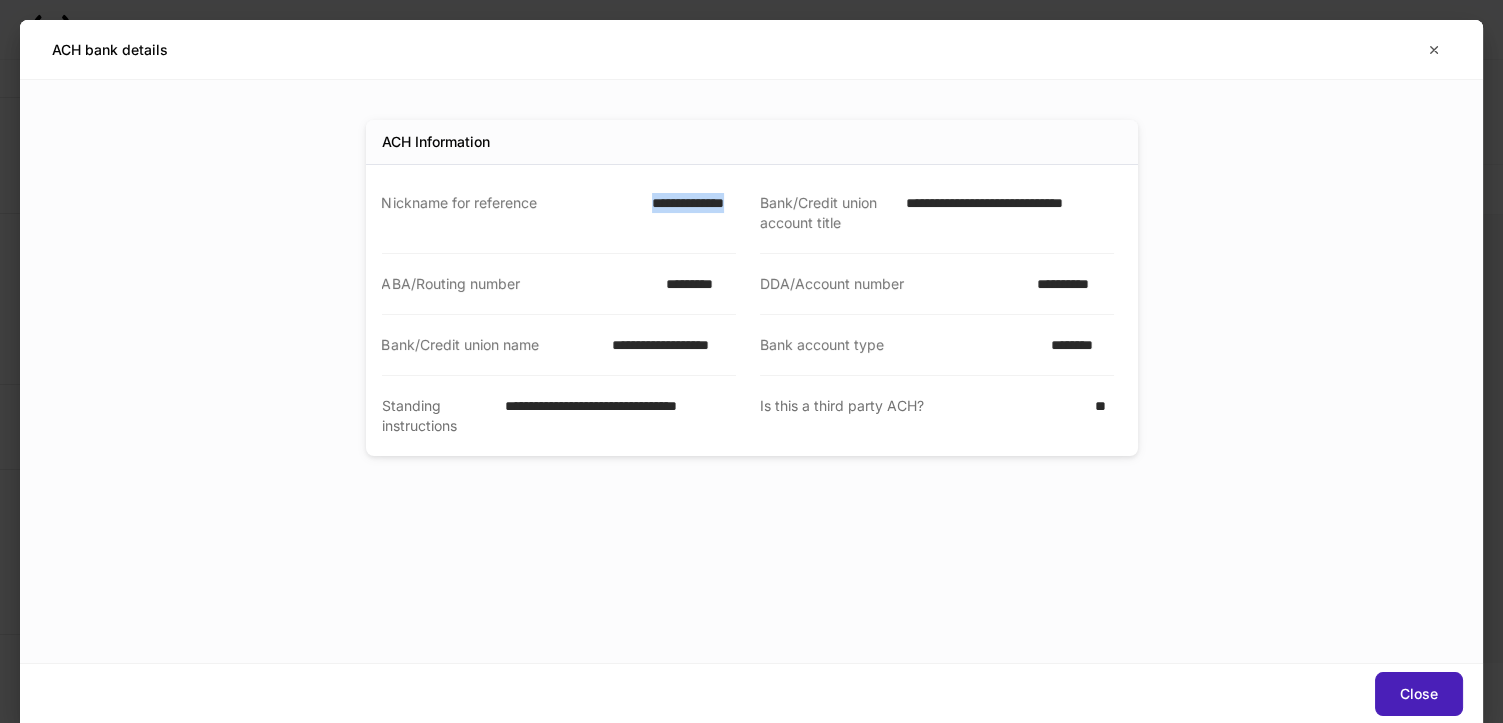 click on "Close" at bounding box center [1419, 694] 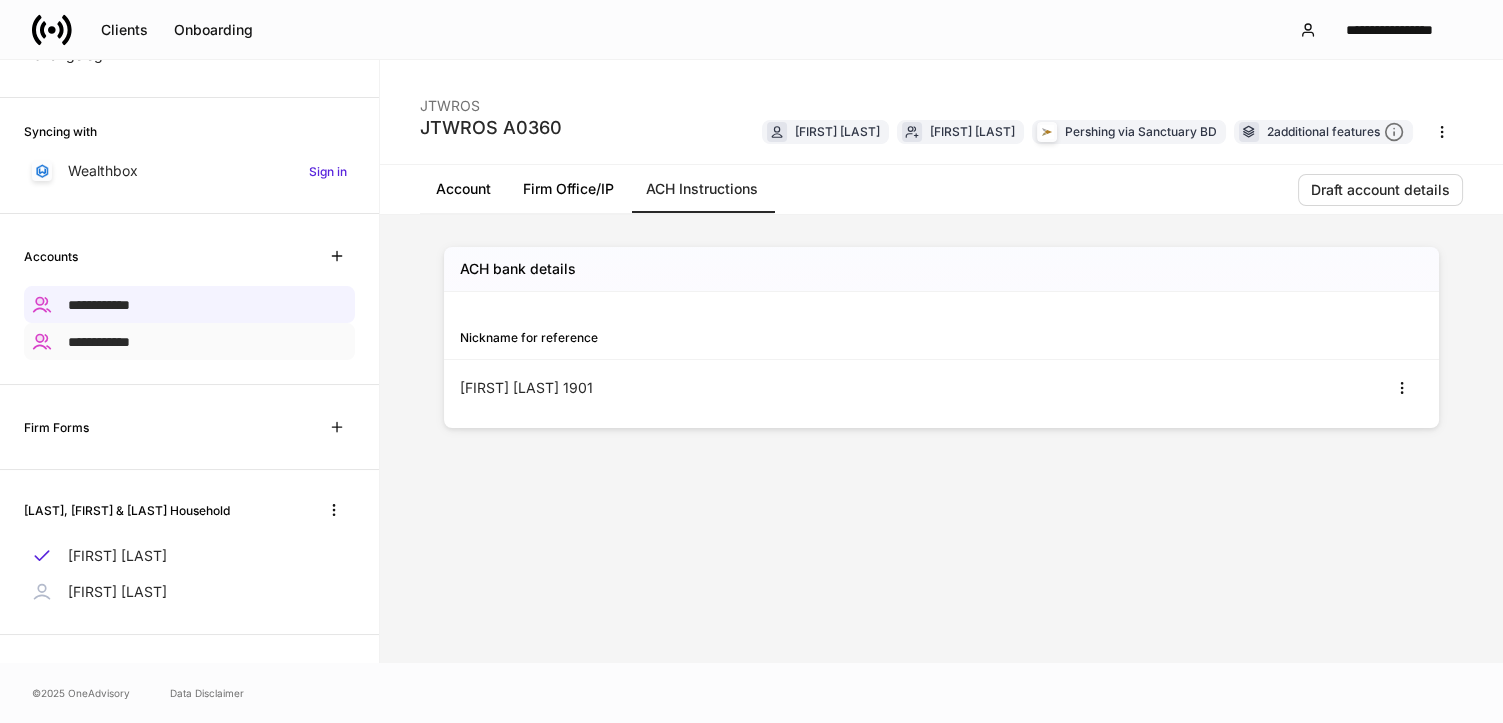 click on "**********" at bounding box center (99, 342) 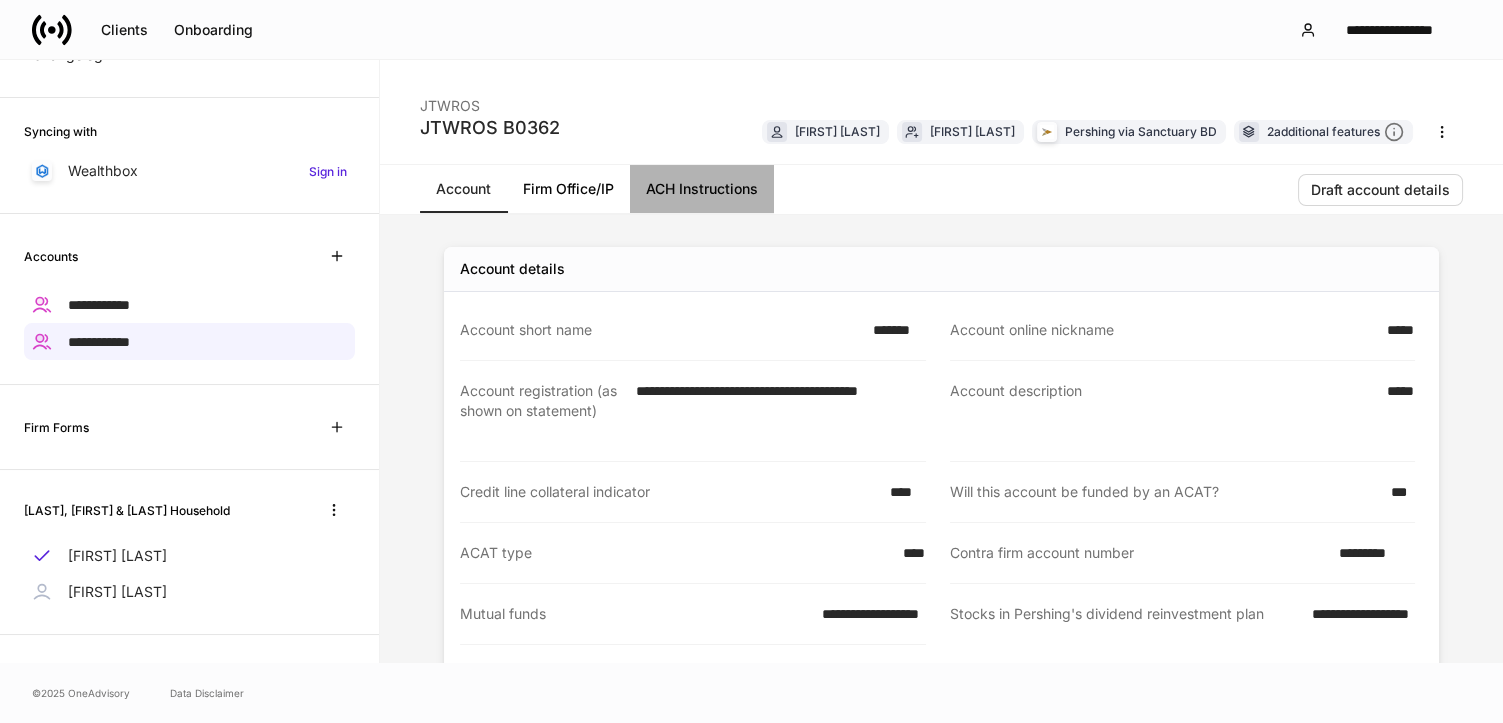 click on "ACH Instructions" at bounding box center (702, 189) 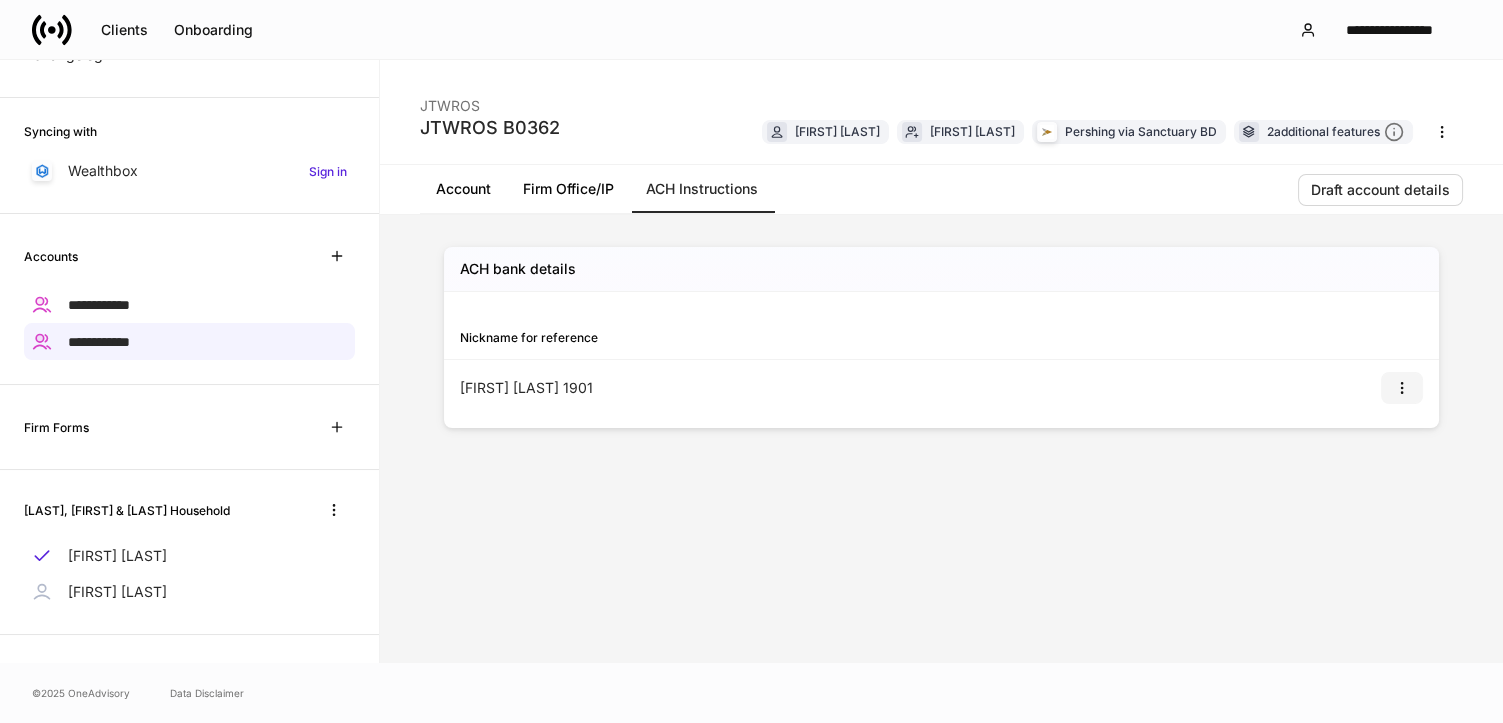 click 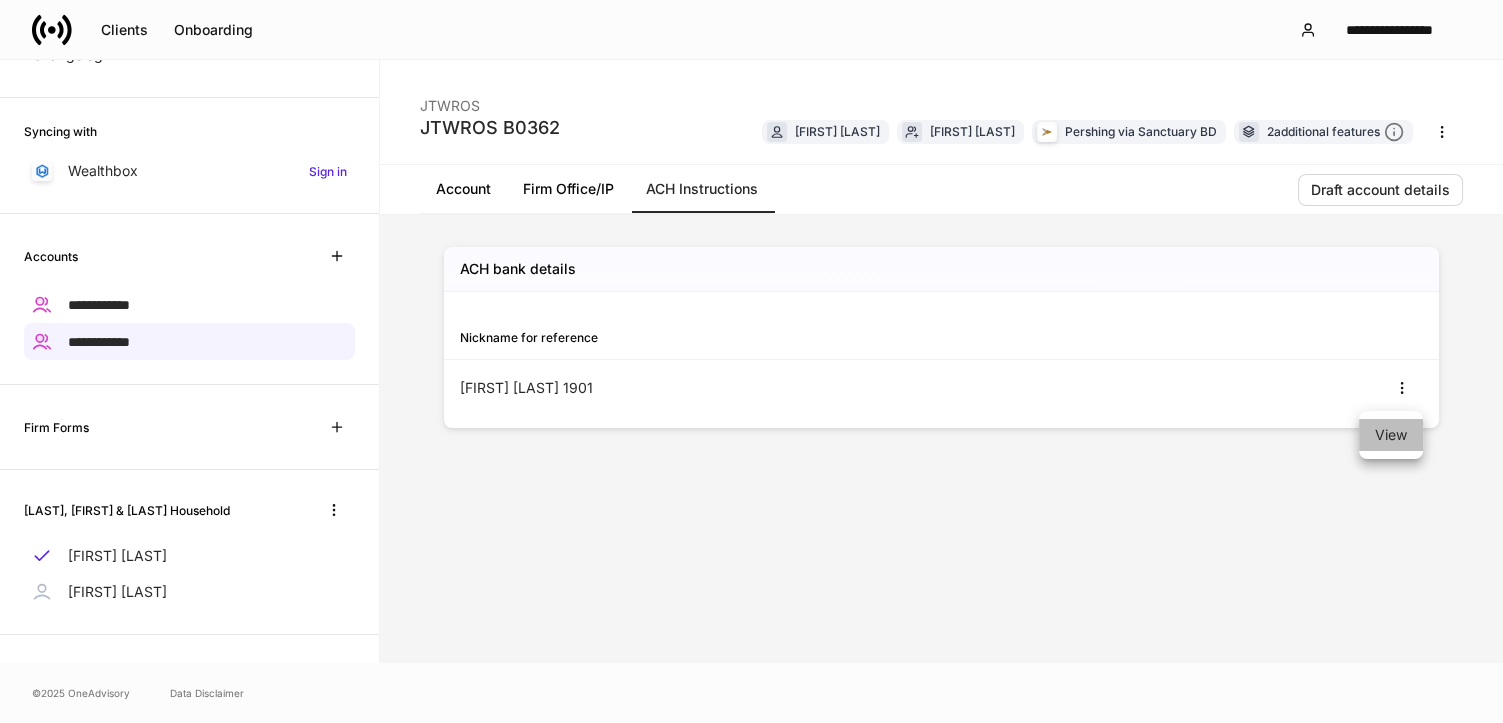 click on "View" at bounding box center (1391, 435) 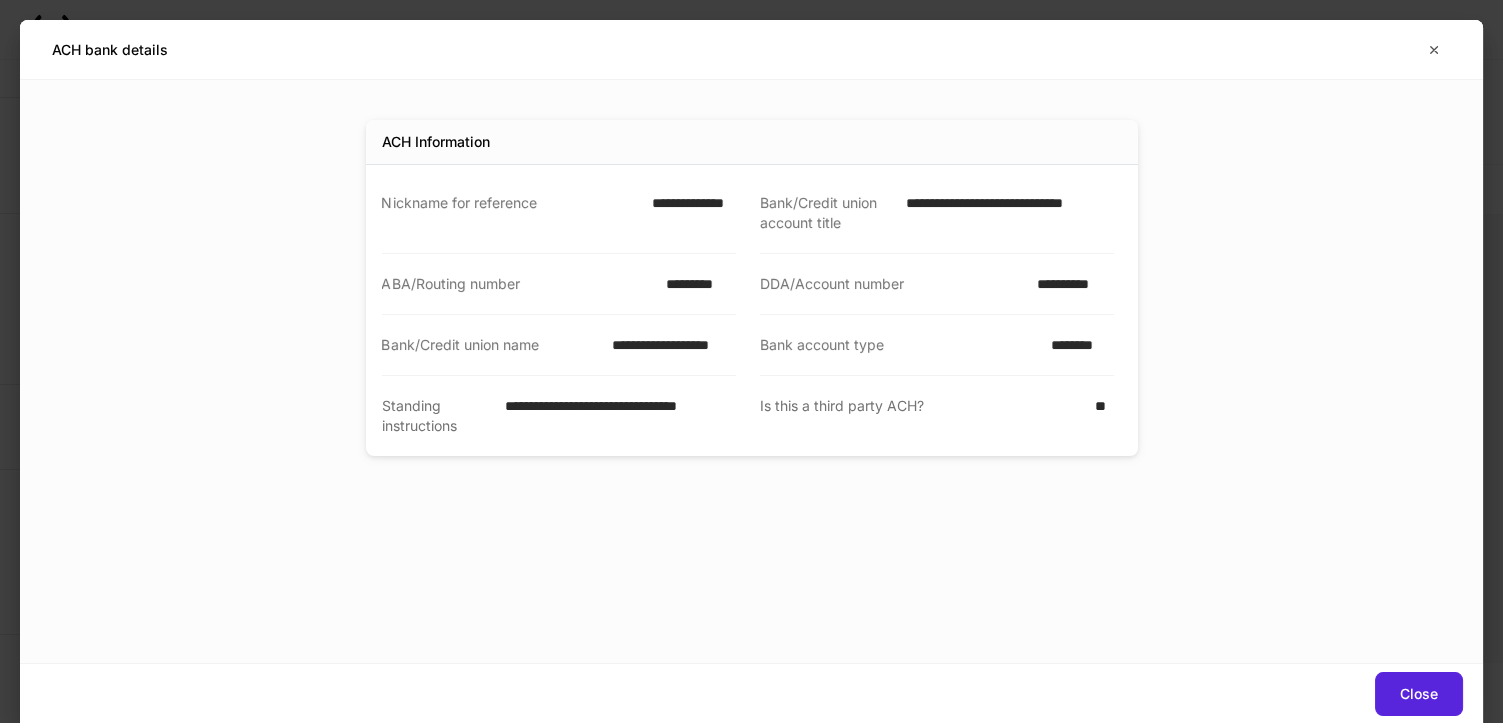 click on "**********" at bounding box center [688, 213] 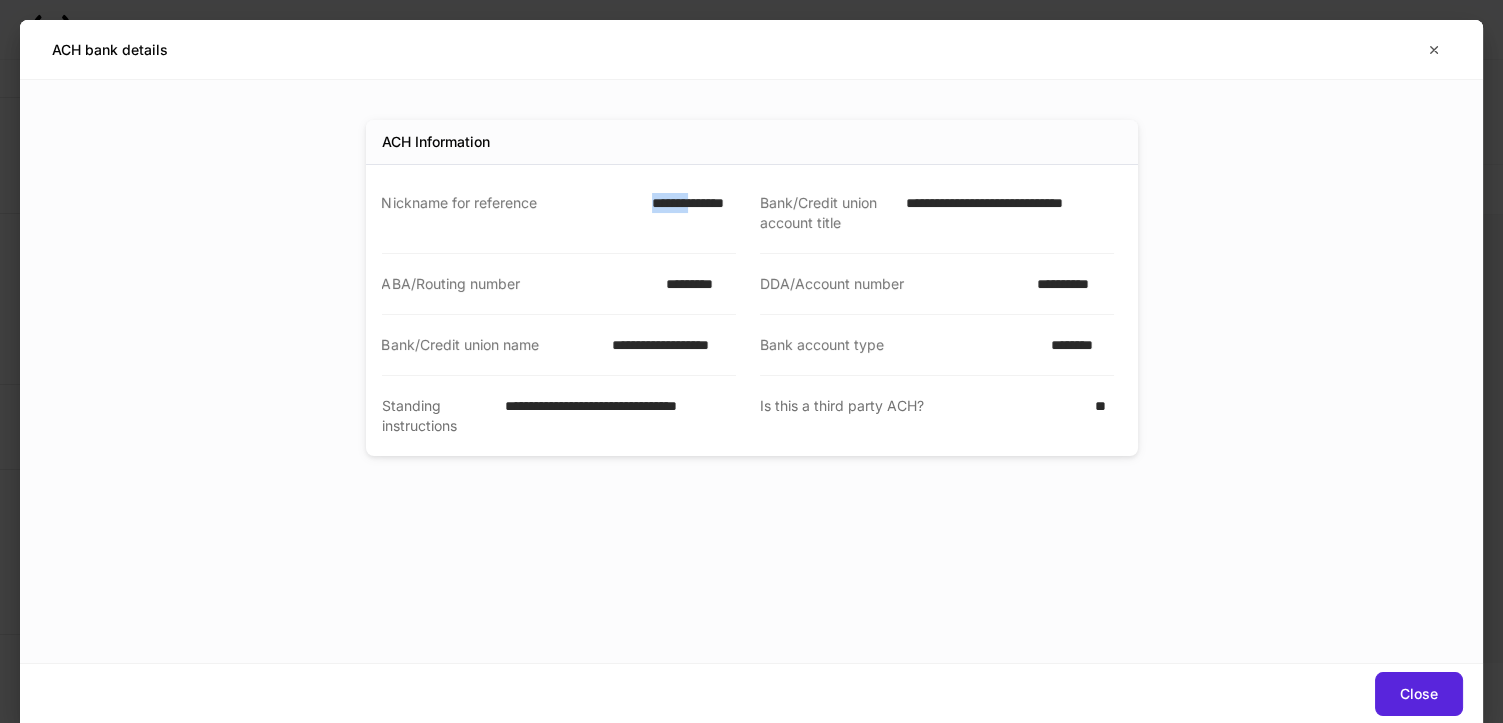 click on "**********" at bounding box center (688, 213) 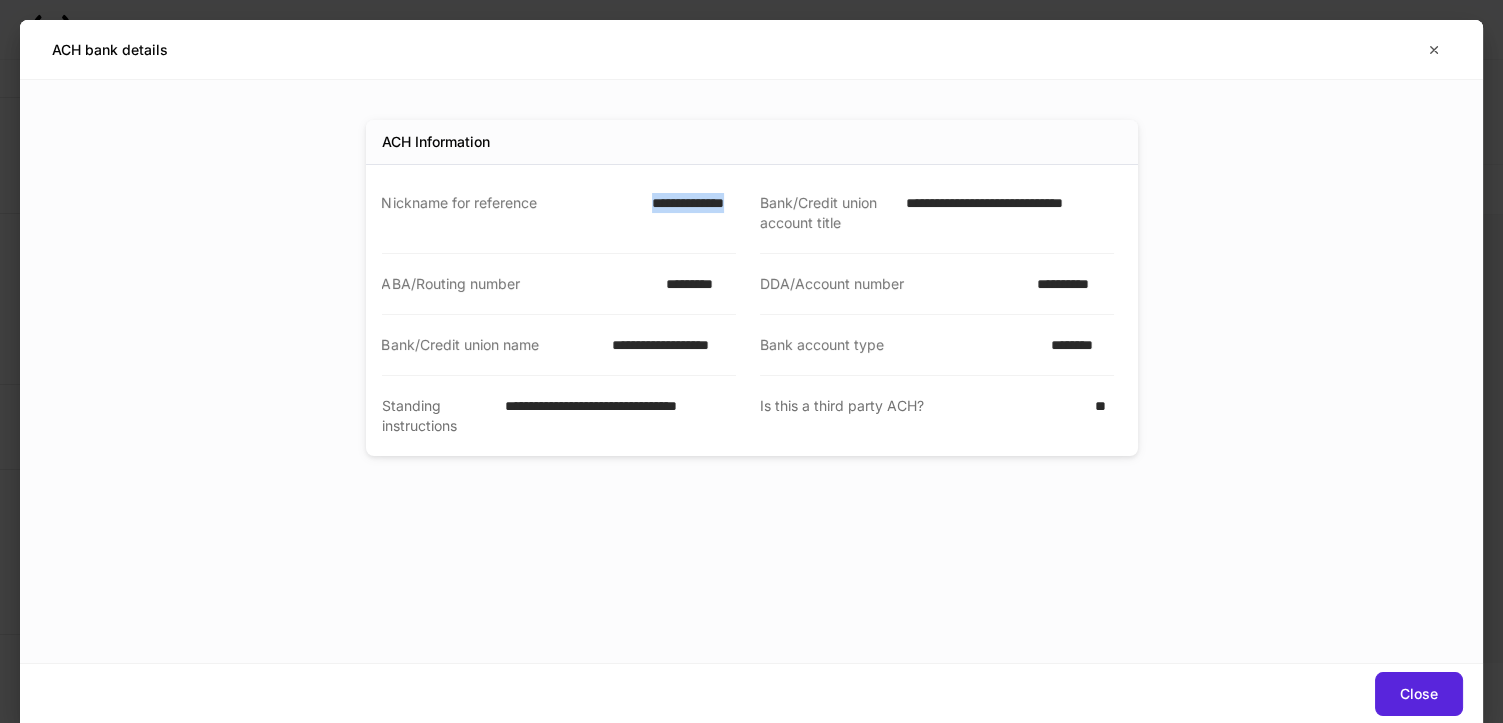 click on "**********" at bounding box center [688, 213] 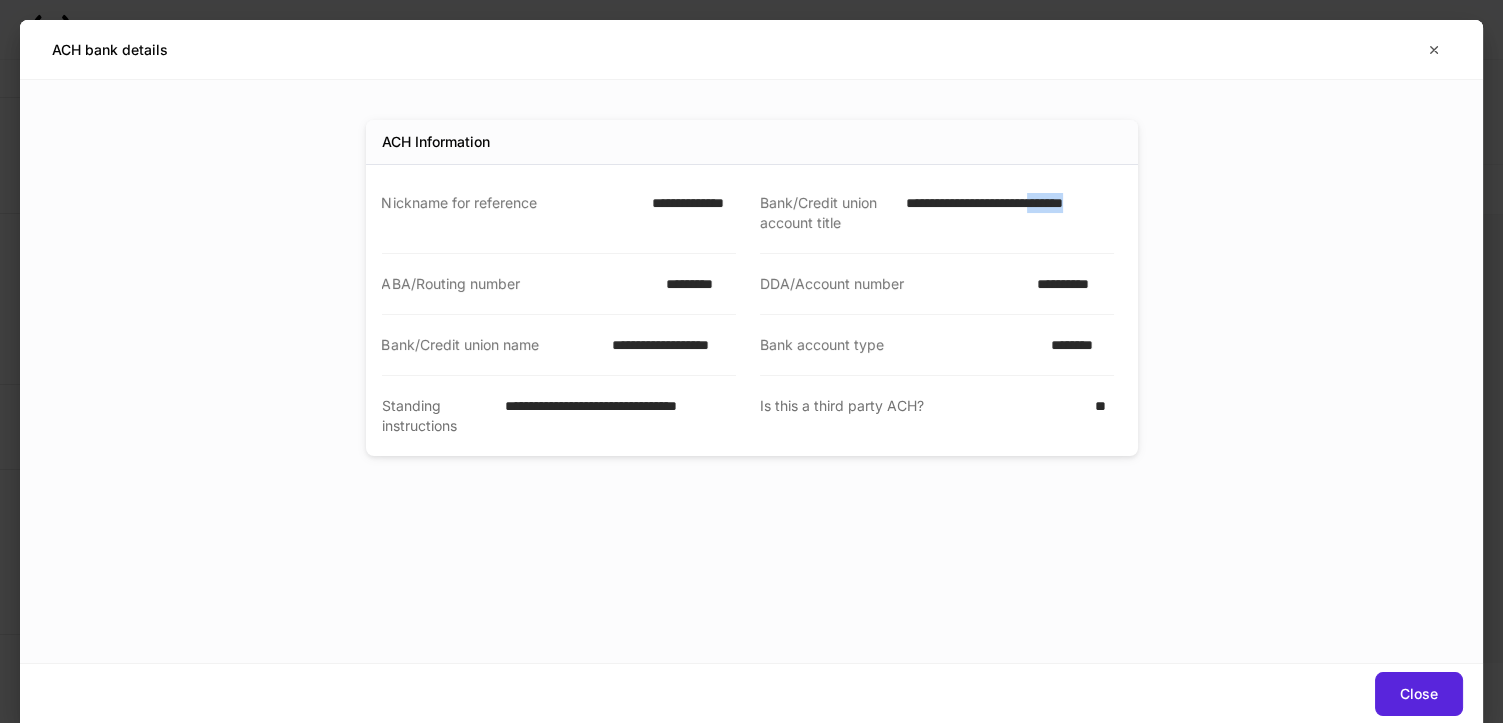 click on "**********" at bounding box center (1004, 213) 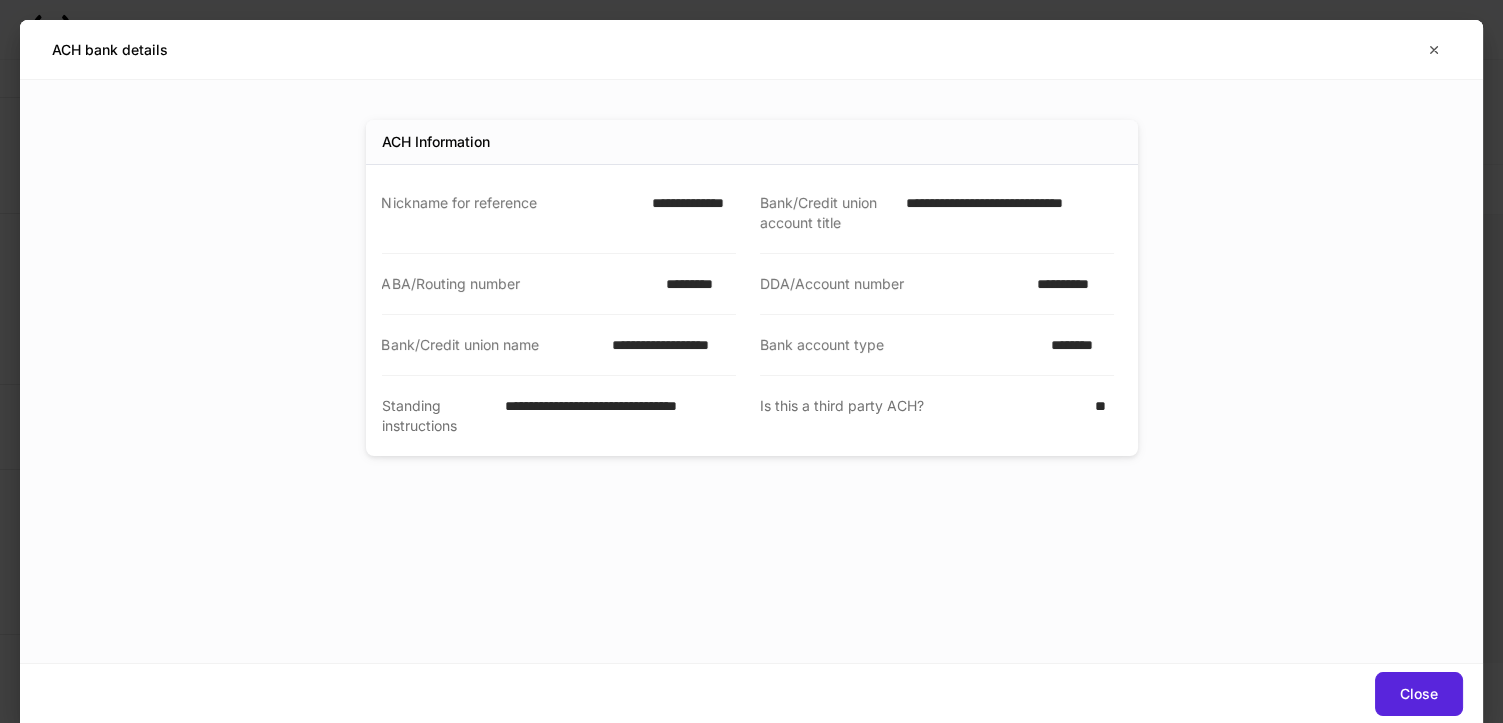 click on "**********" at bounding box center [1004, 213] 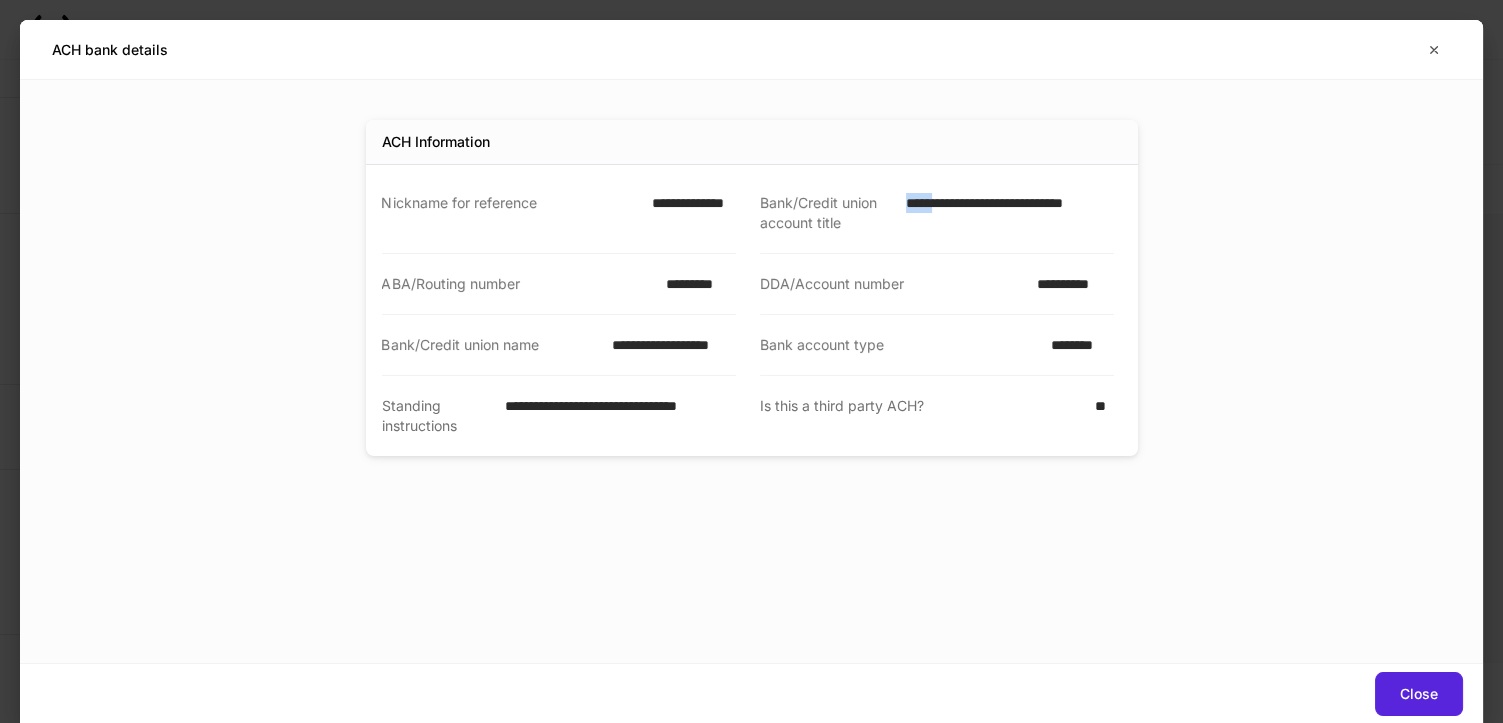 click on "**********" at bounding box center (1004, 213) 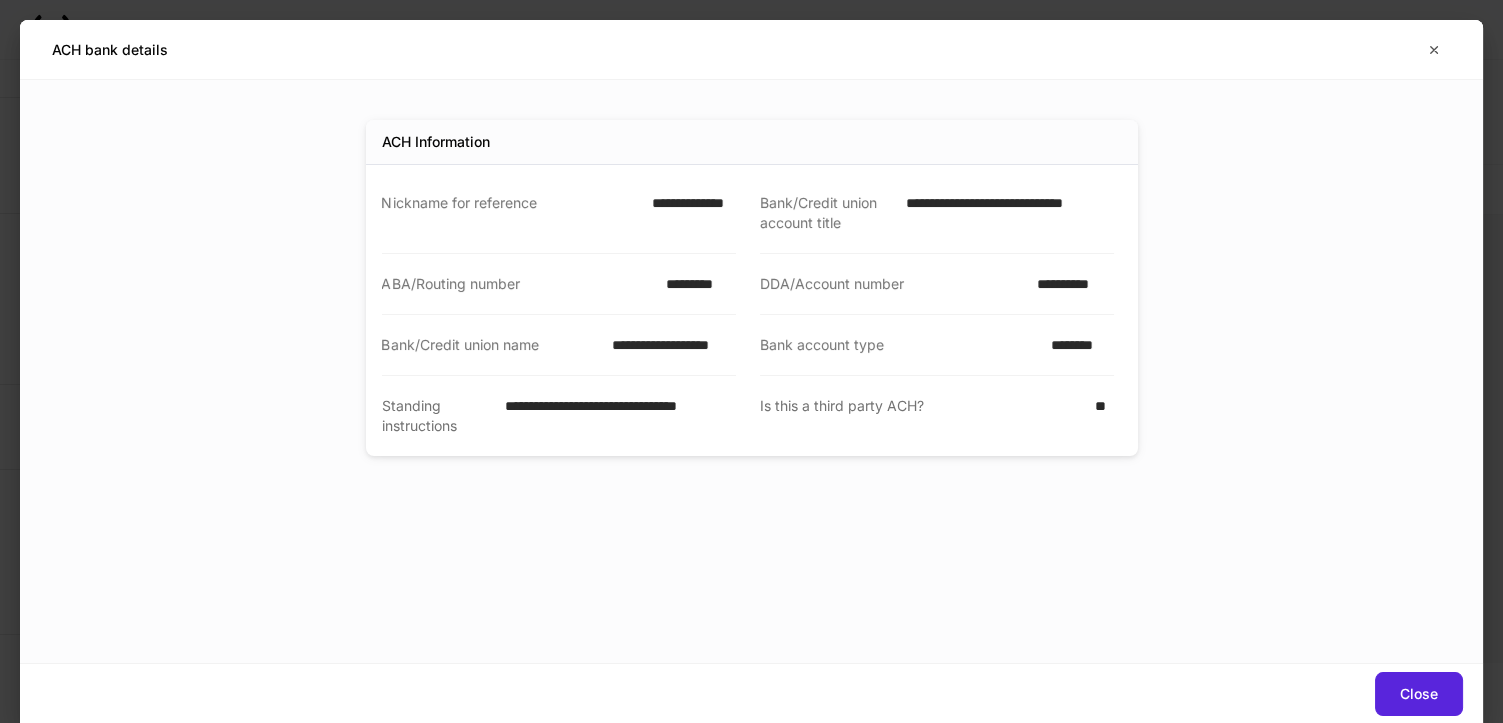 click on "**********" at bounding box center (1004, 213) 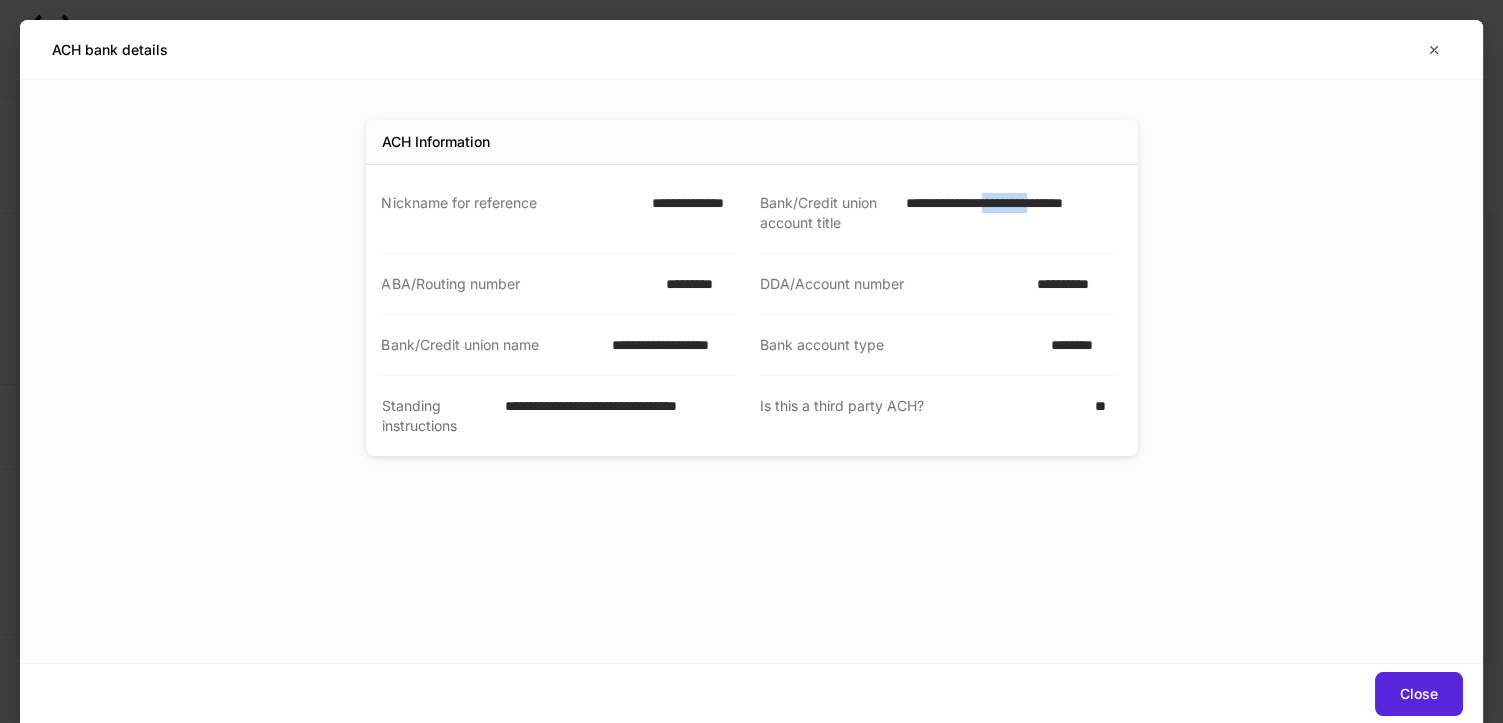click on "**********" at bounding box center [1004, 213] 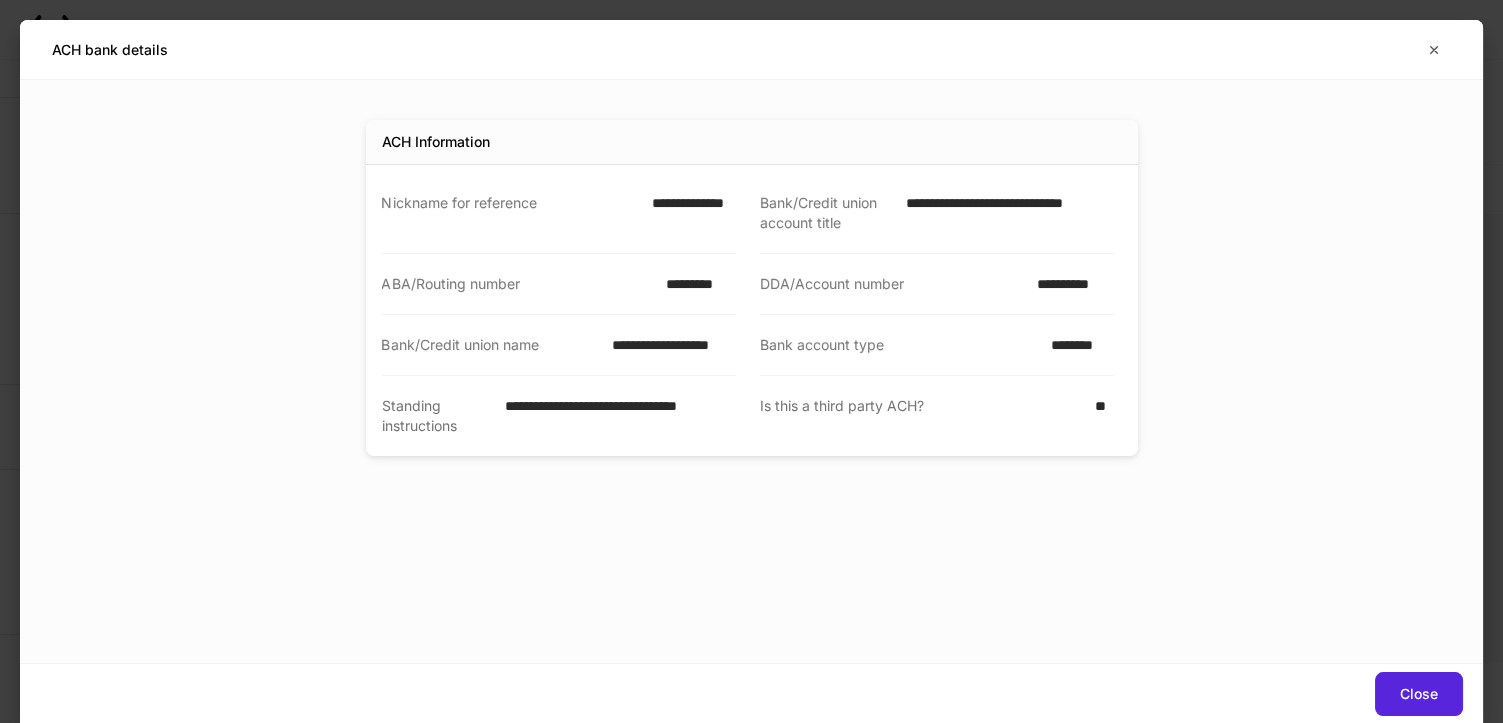 click on "*********" at bounding box center (694, 284) 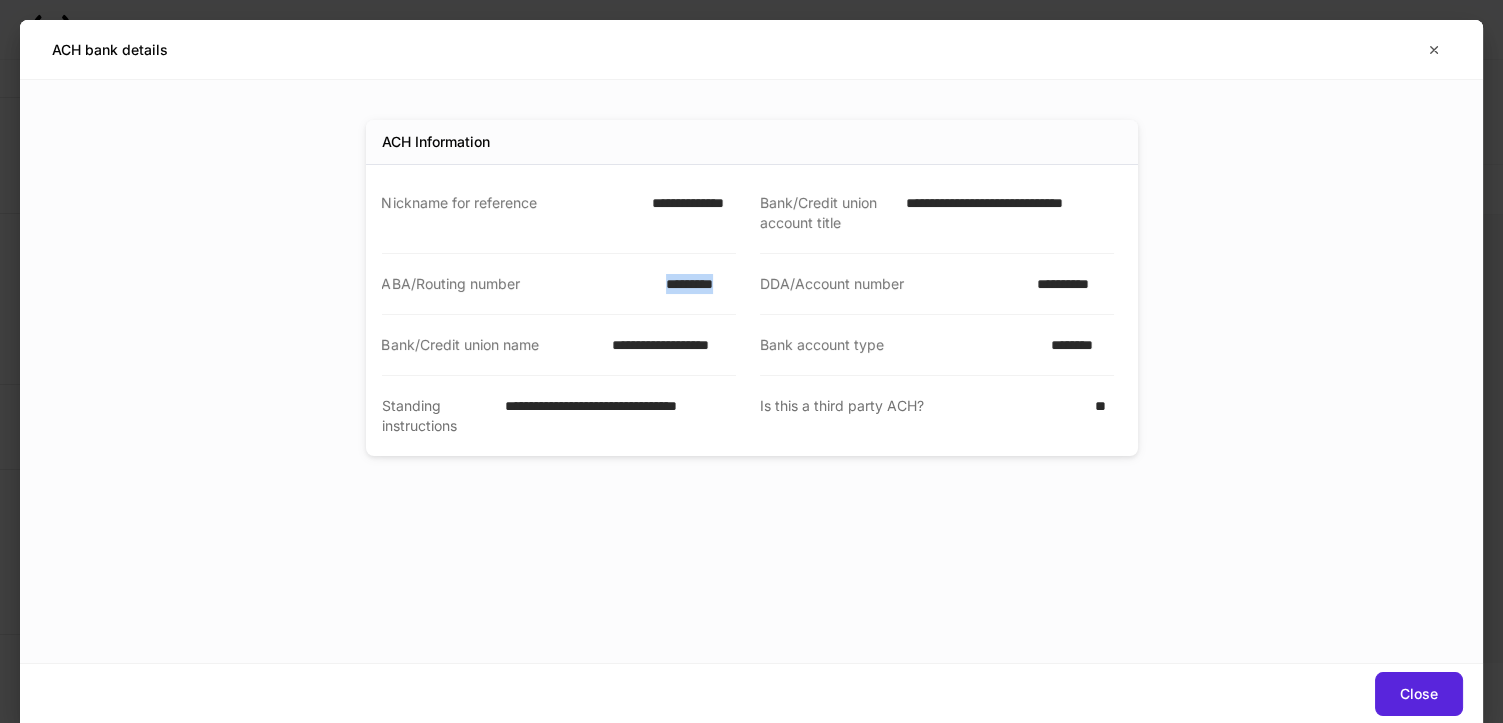click on "*********" at bounding box center (694, 284) 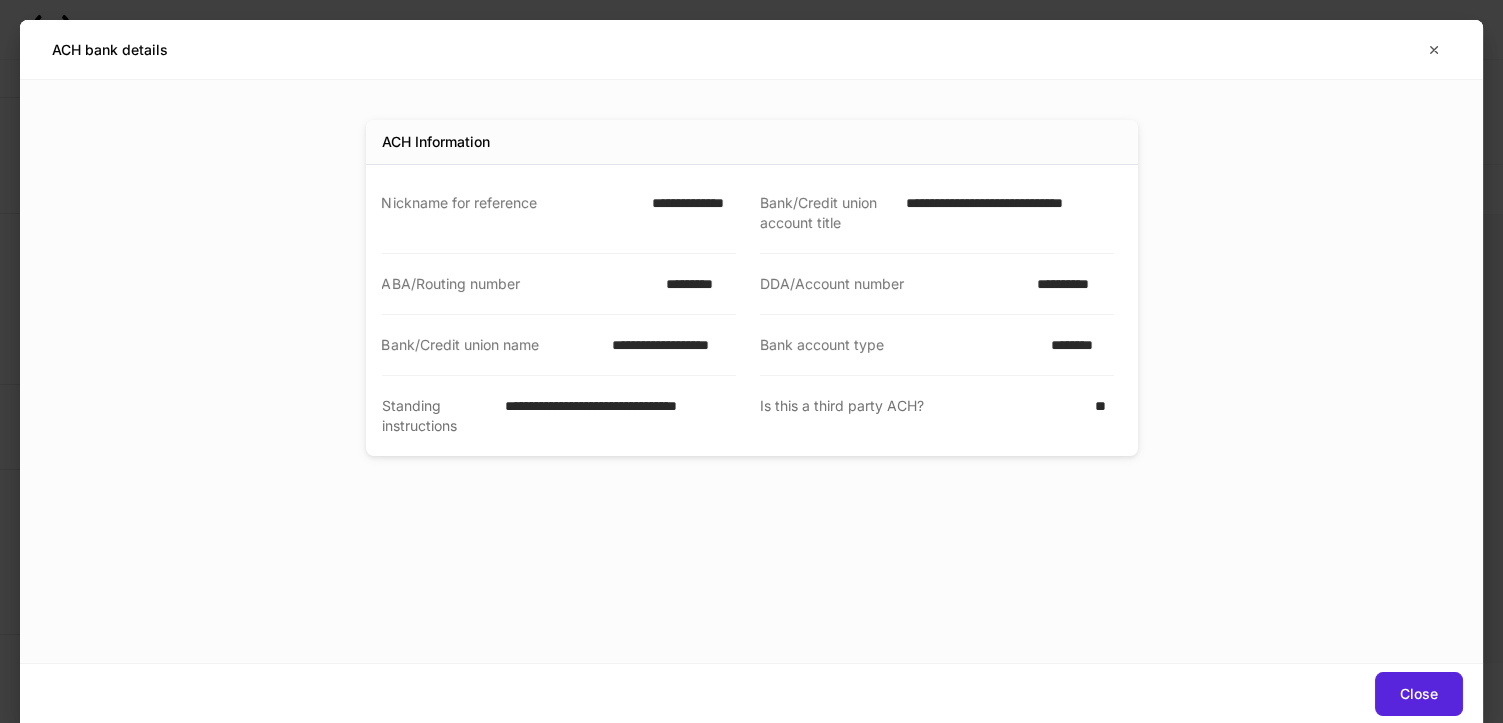 click on "**********" at bounding box center [1069, 284] 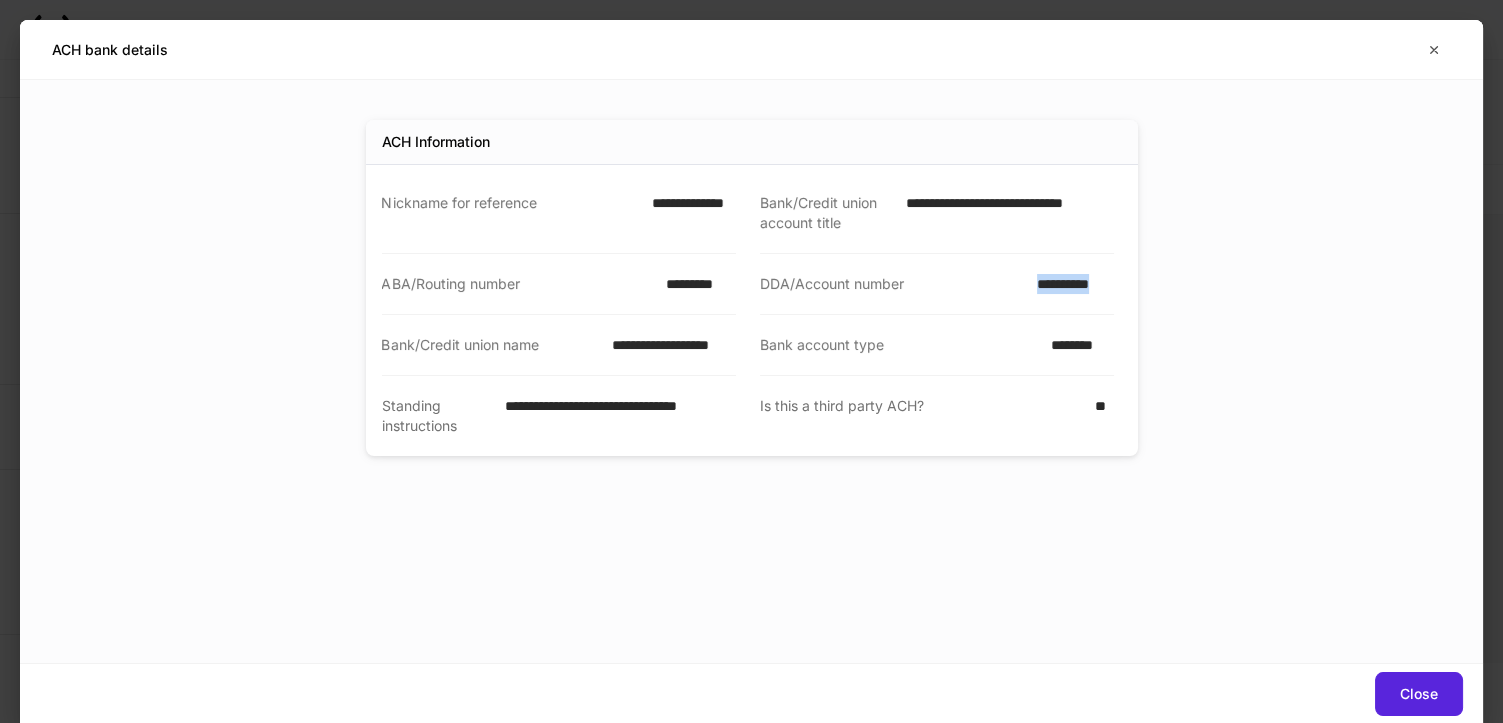 click on "**********" at bounding box center [1069, 284] 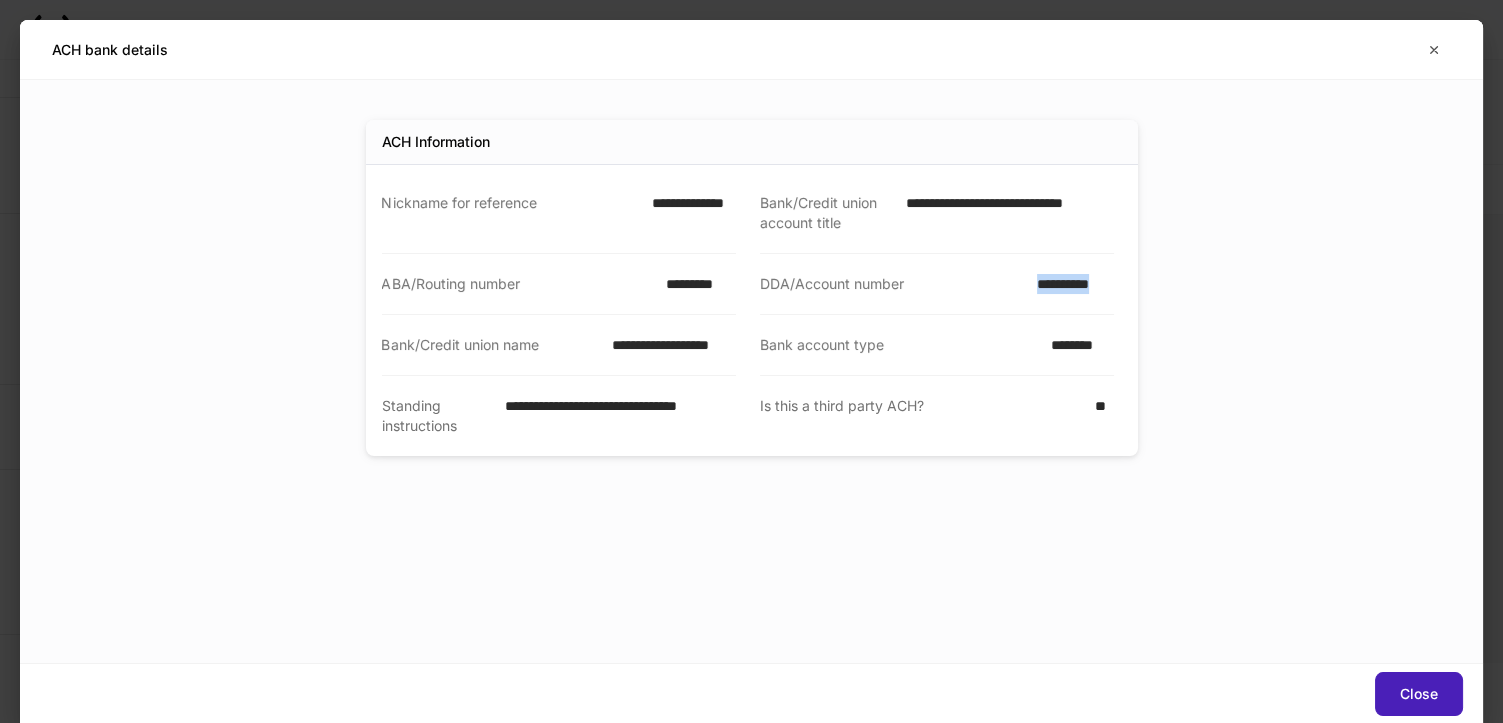 click on "Close" at bounding box center (1419, 694) 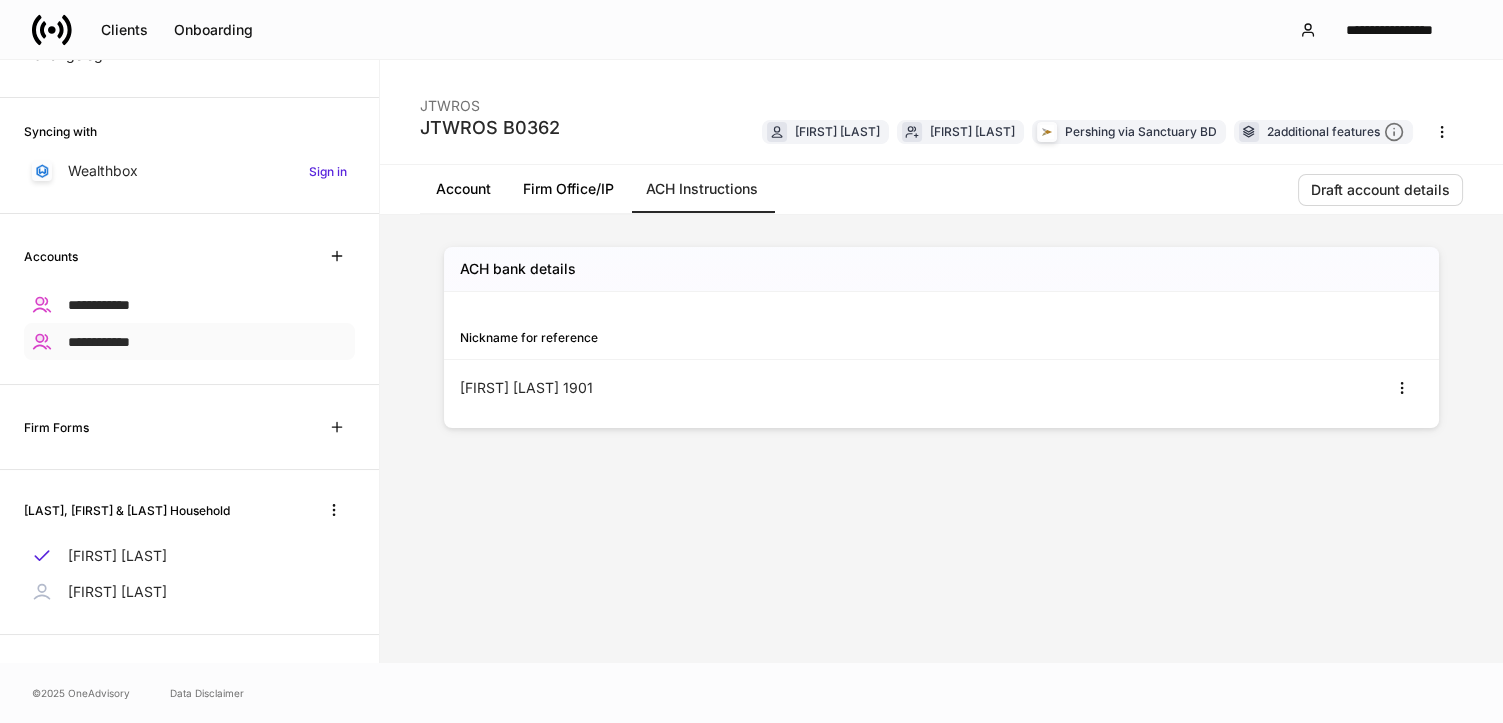 click on "**********" at bounding box center [99, 342] 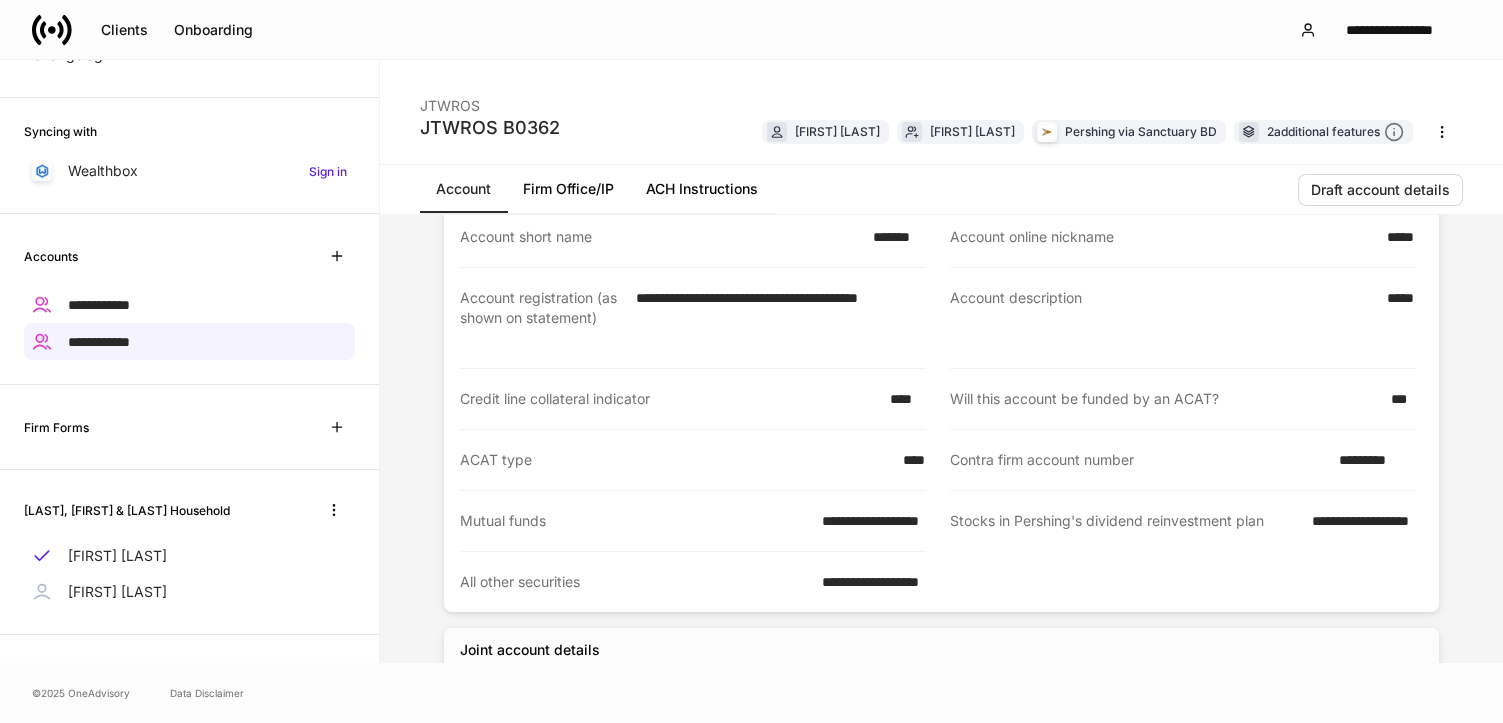 scroll, scrollTop: 149, scrollLeft: 0, axis: vertical 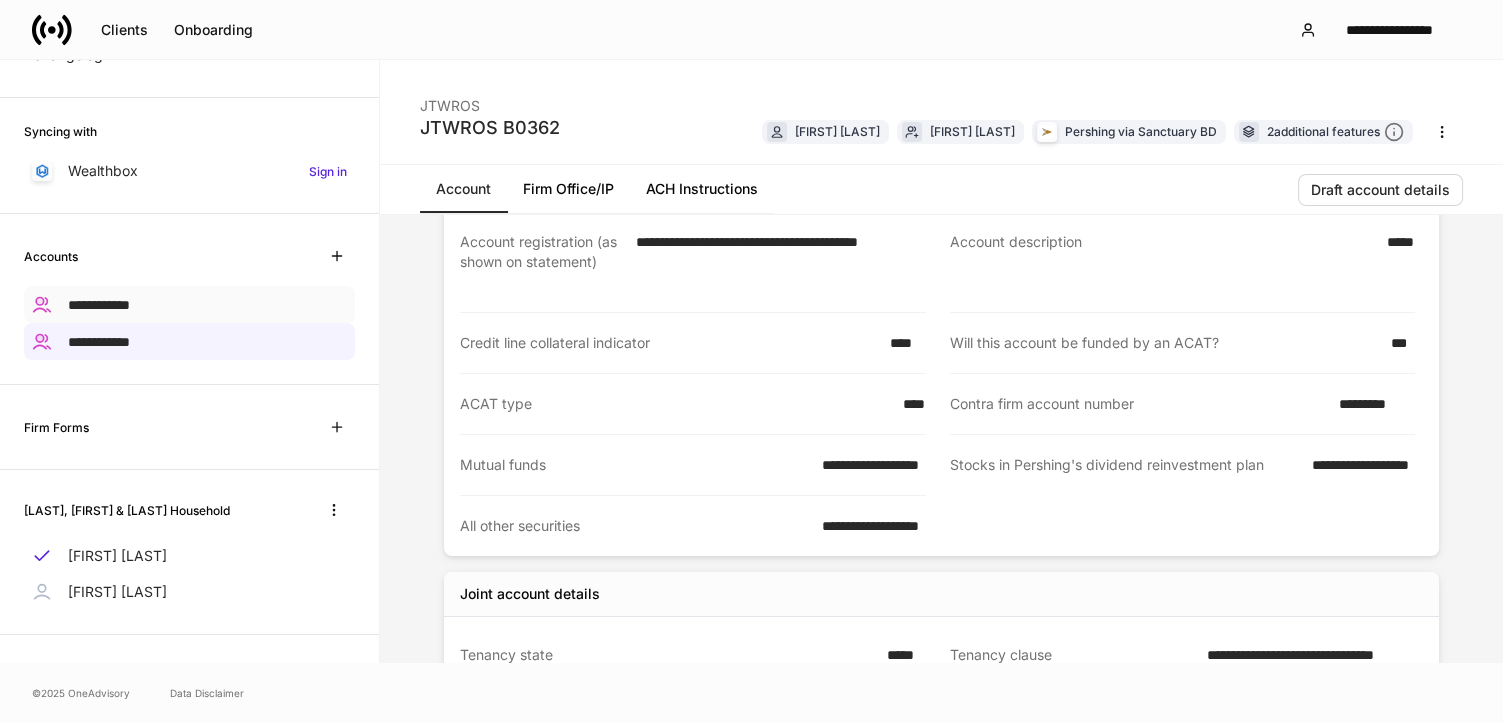 click on "**********" at bounding box center [99, 305] 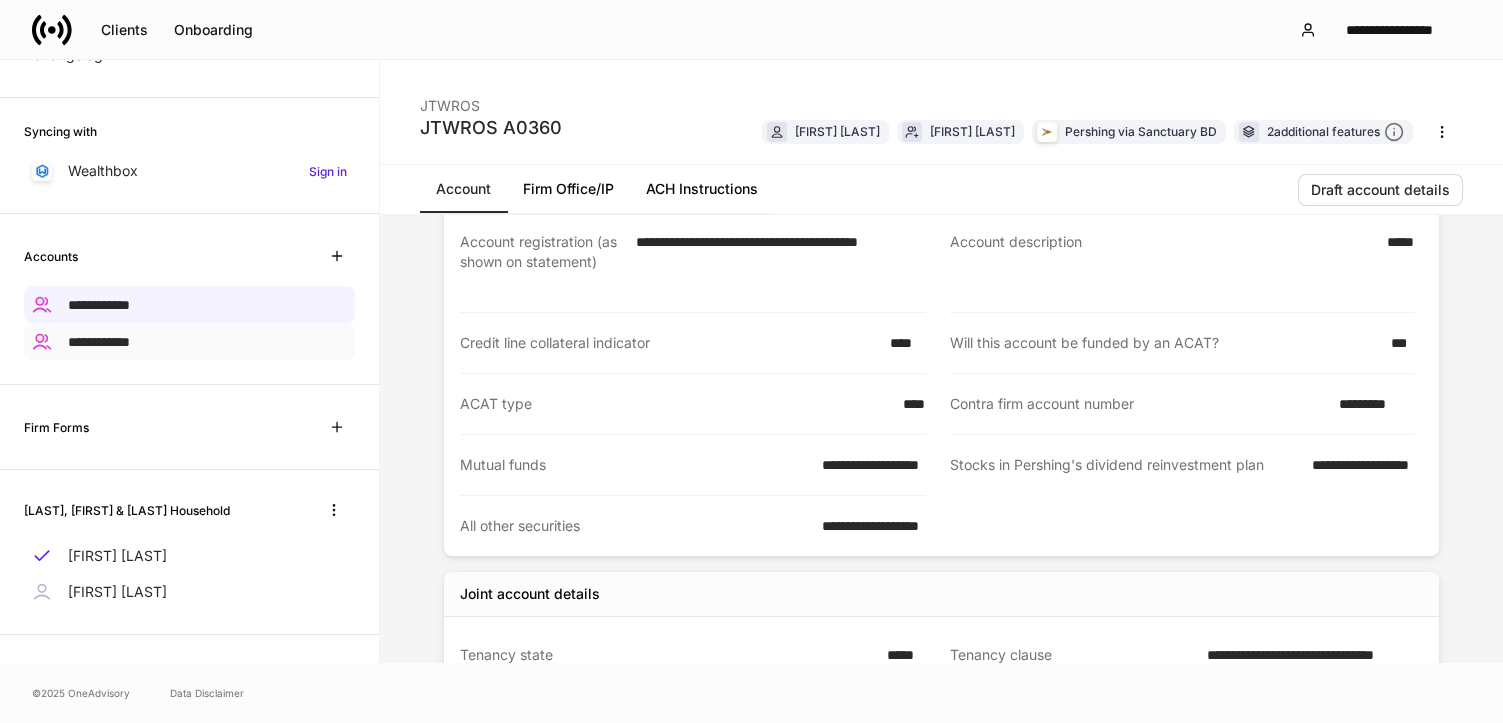 scroll, scrollTop: 0, scrollLeft: 0, axis: both 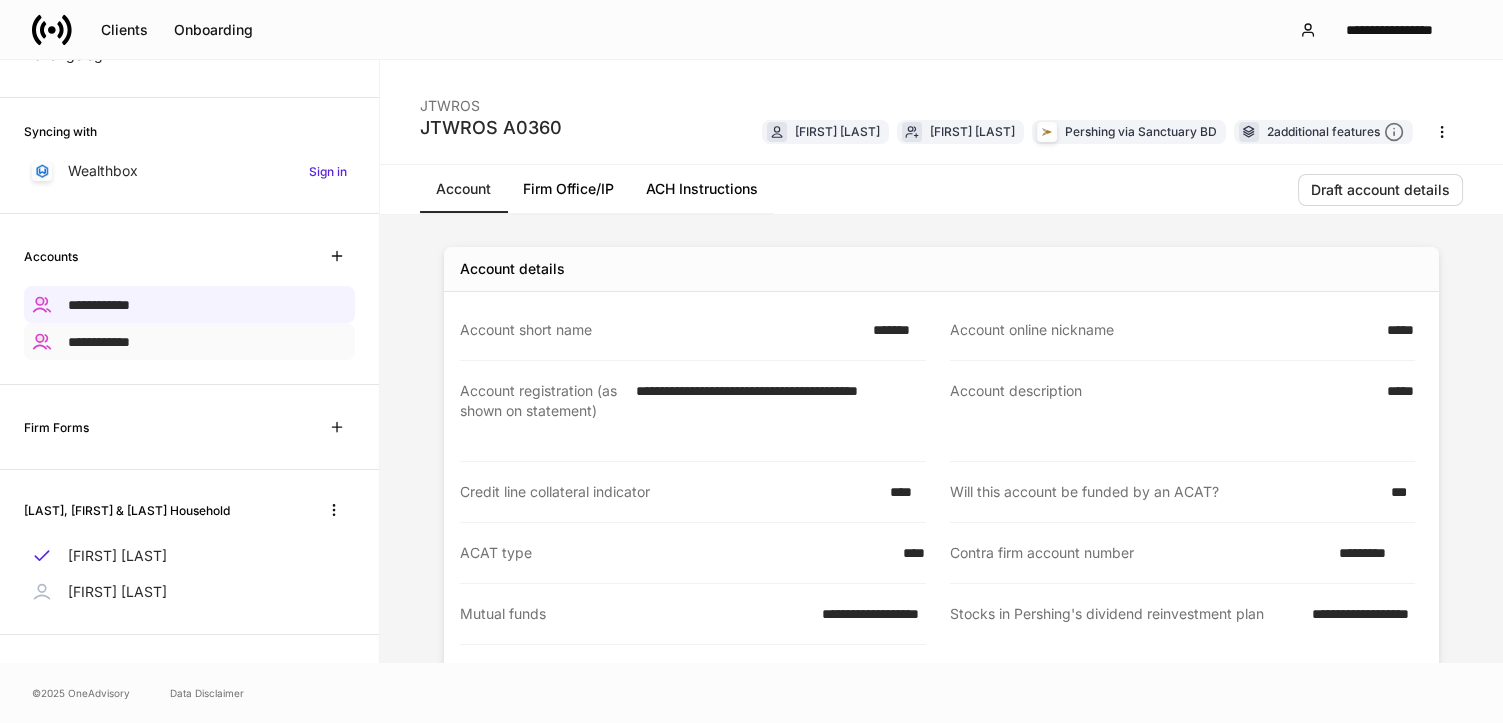 click on "**********" at bounding box center [99, 342] 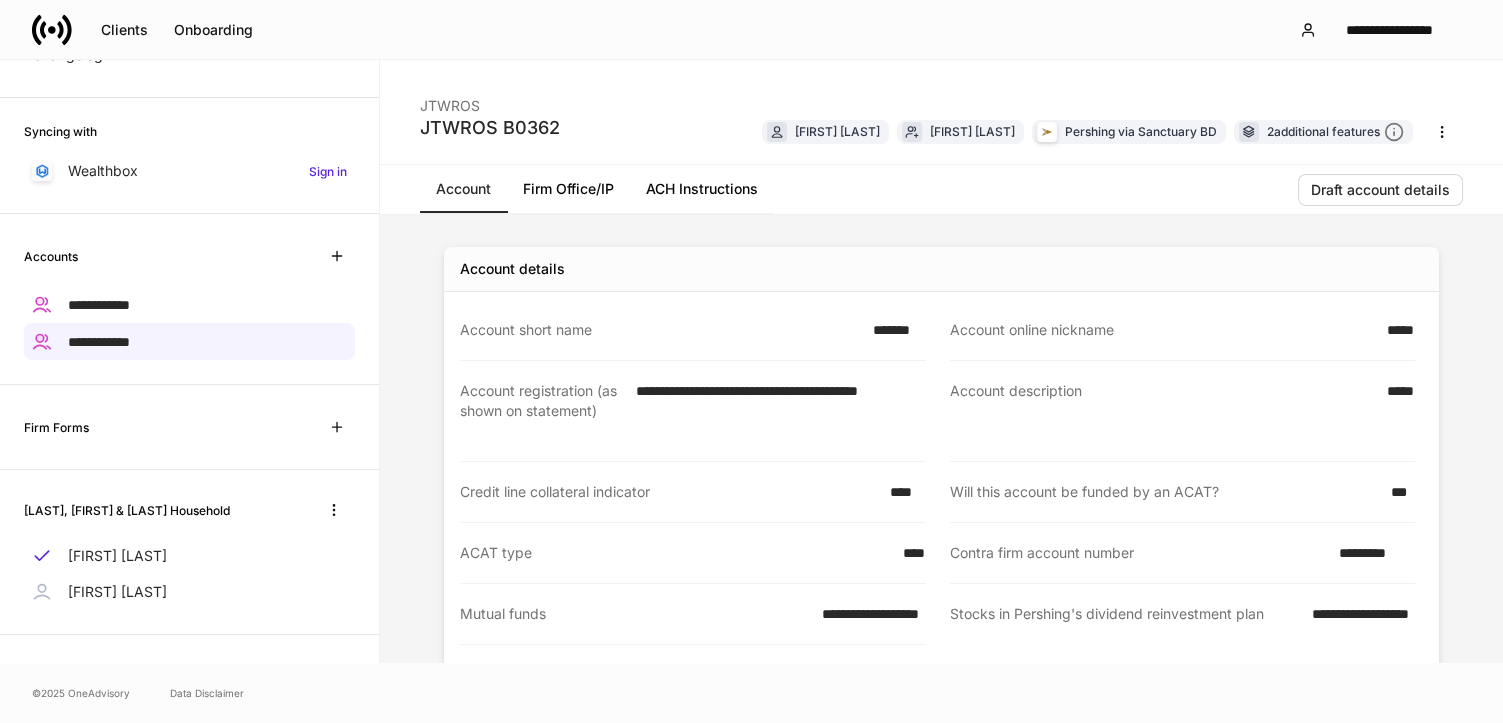 click on "*********" at bounding box center (1371, 553) 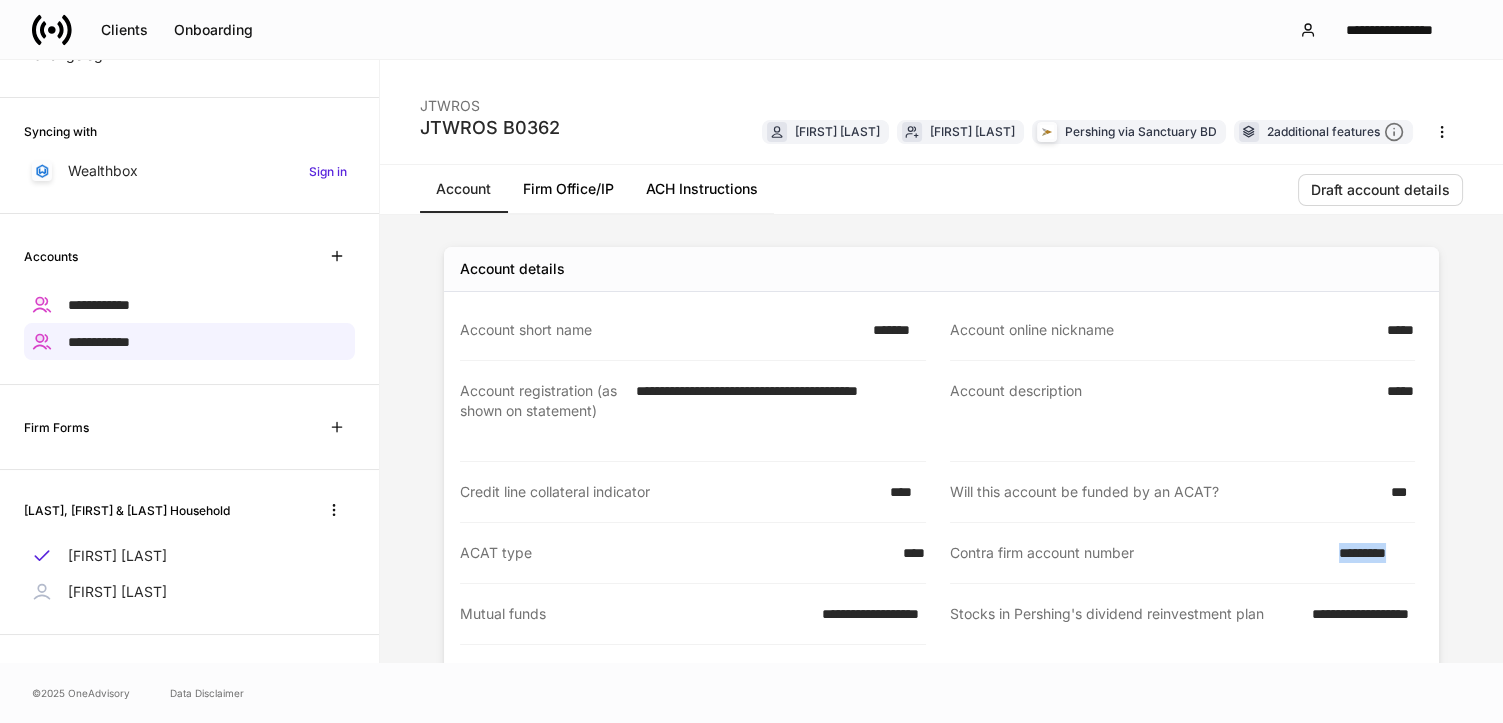 click on "*********" at bounding box center [1371, 553] 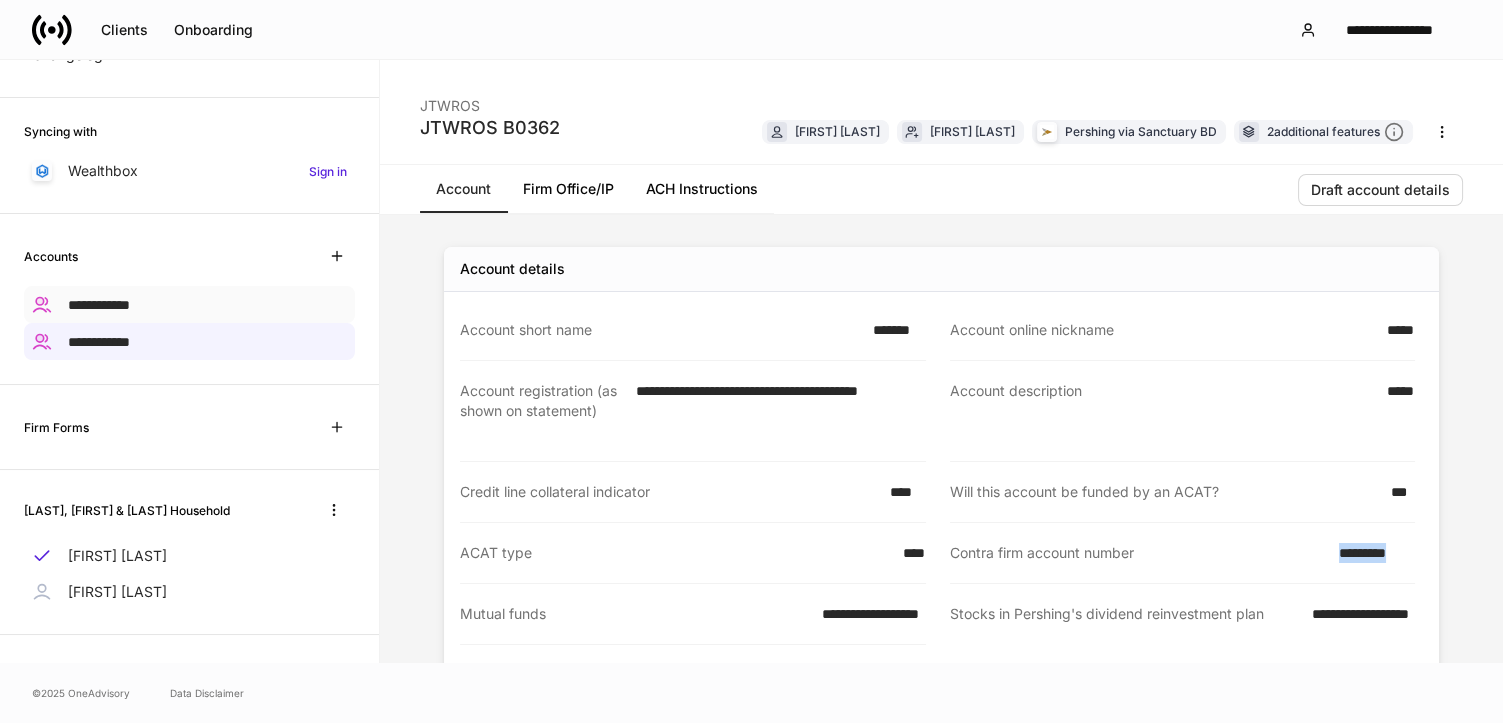 click on "**********" at bounding box center (99, 305) 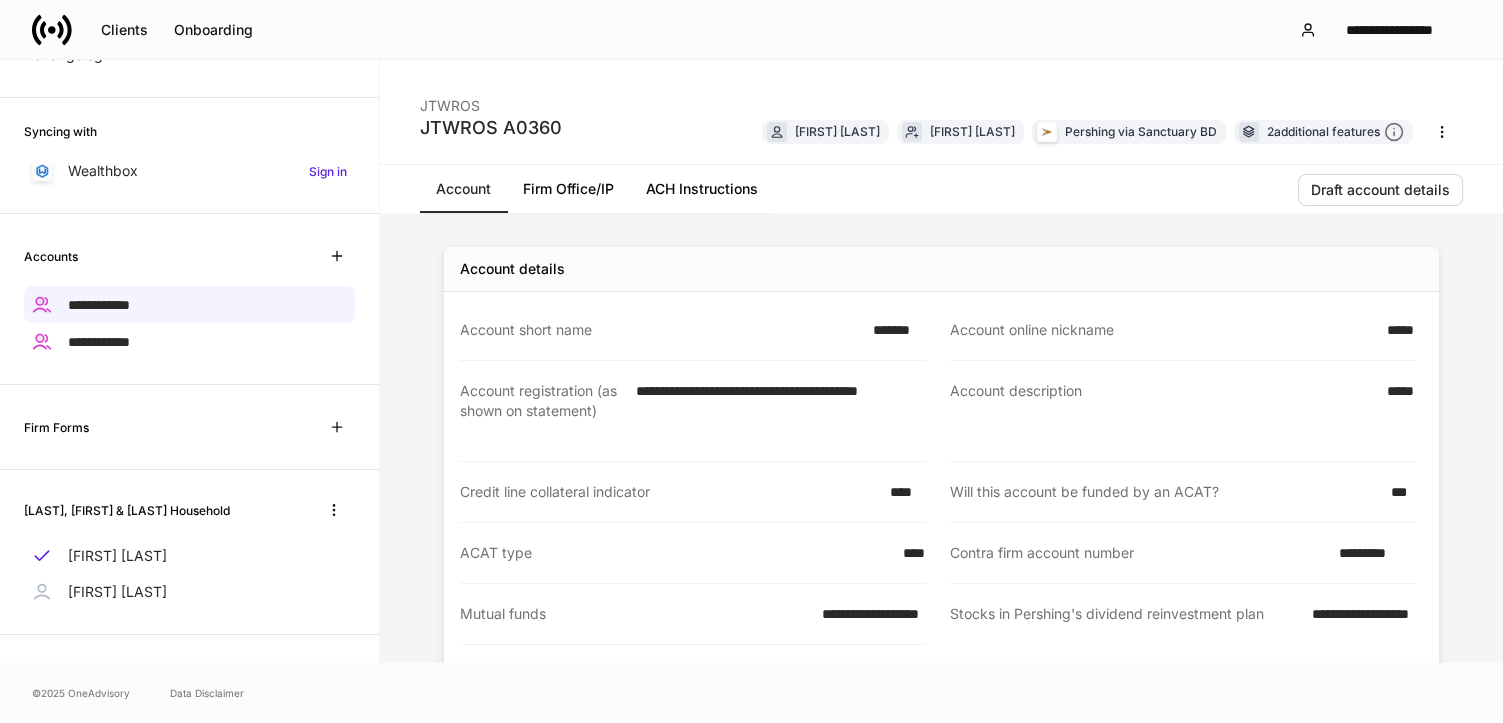 drag, startPoint x: 149, startPoint y: 295, endPoint x: 480, endPoint y: 180, distance: 350.40833 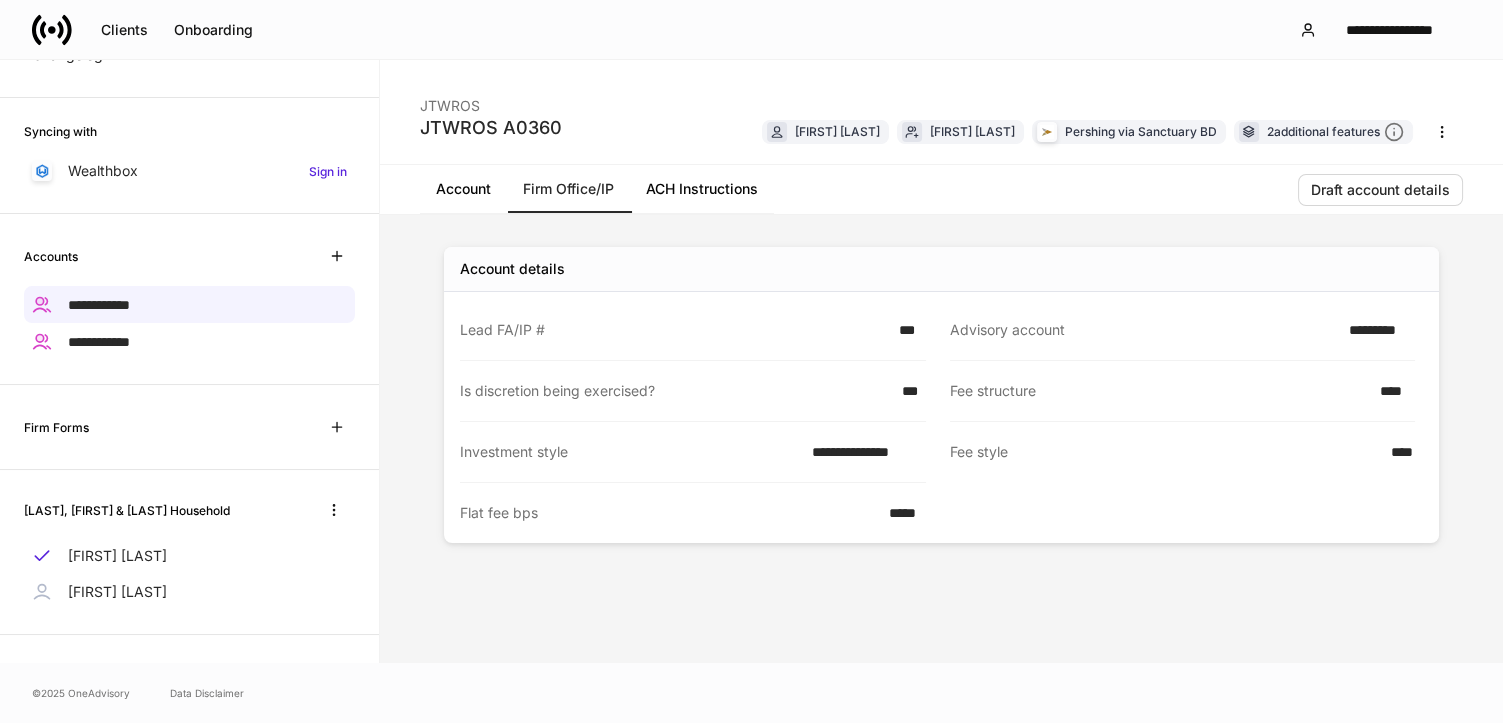 click on "**********" at bounding box center [751, 29] 